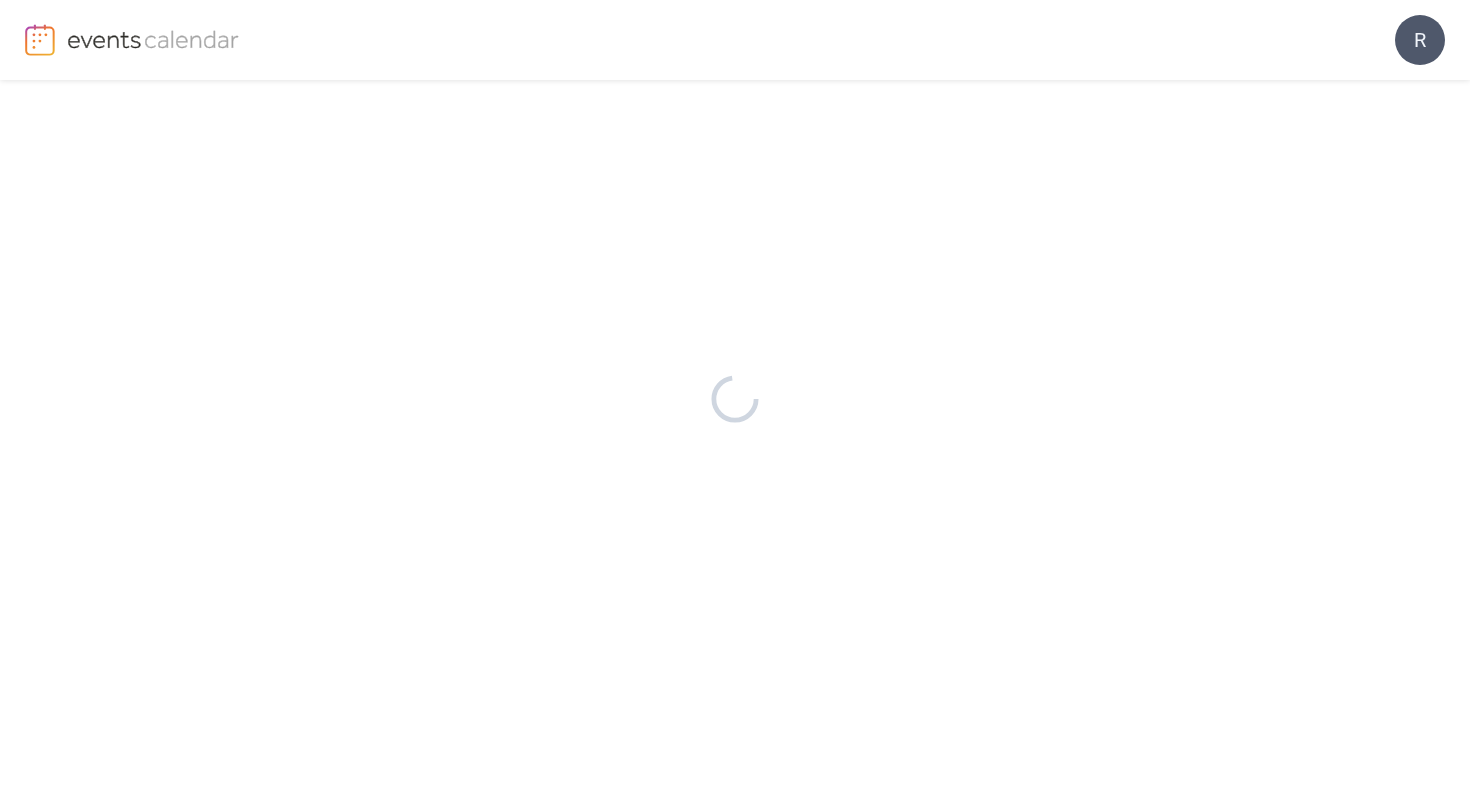 scroll, scrollTop: 0, scrollLeft: 0, axis: both 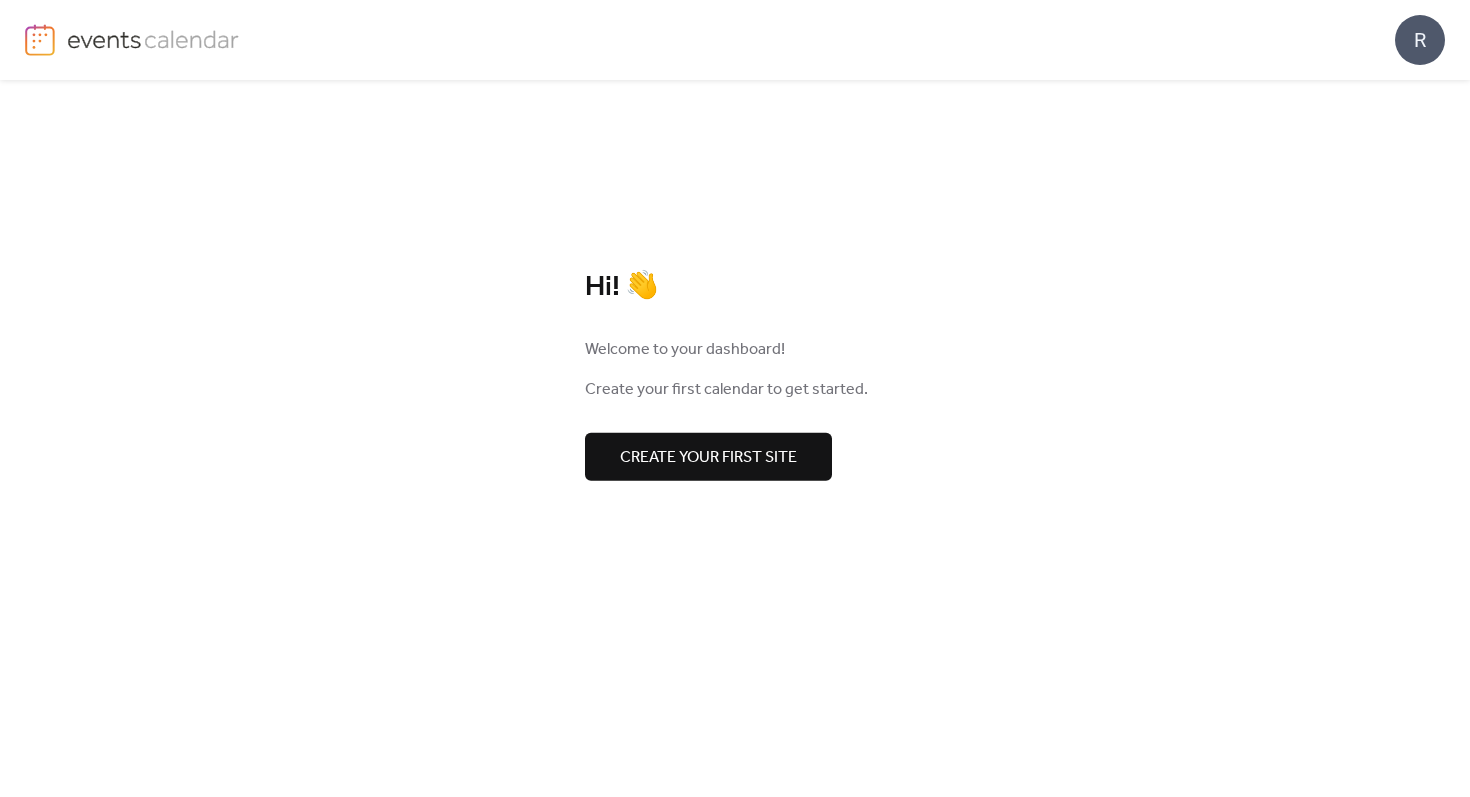 click on "Create your first site" at bounding box center [708, 458] 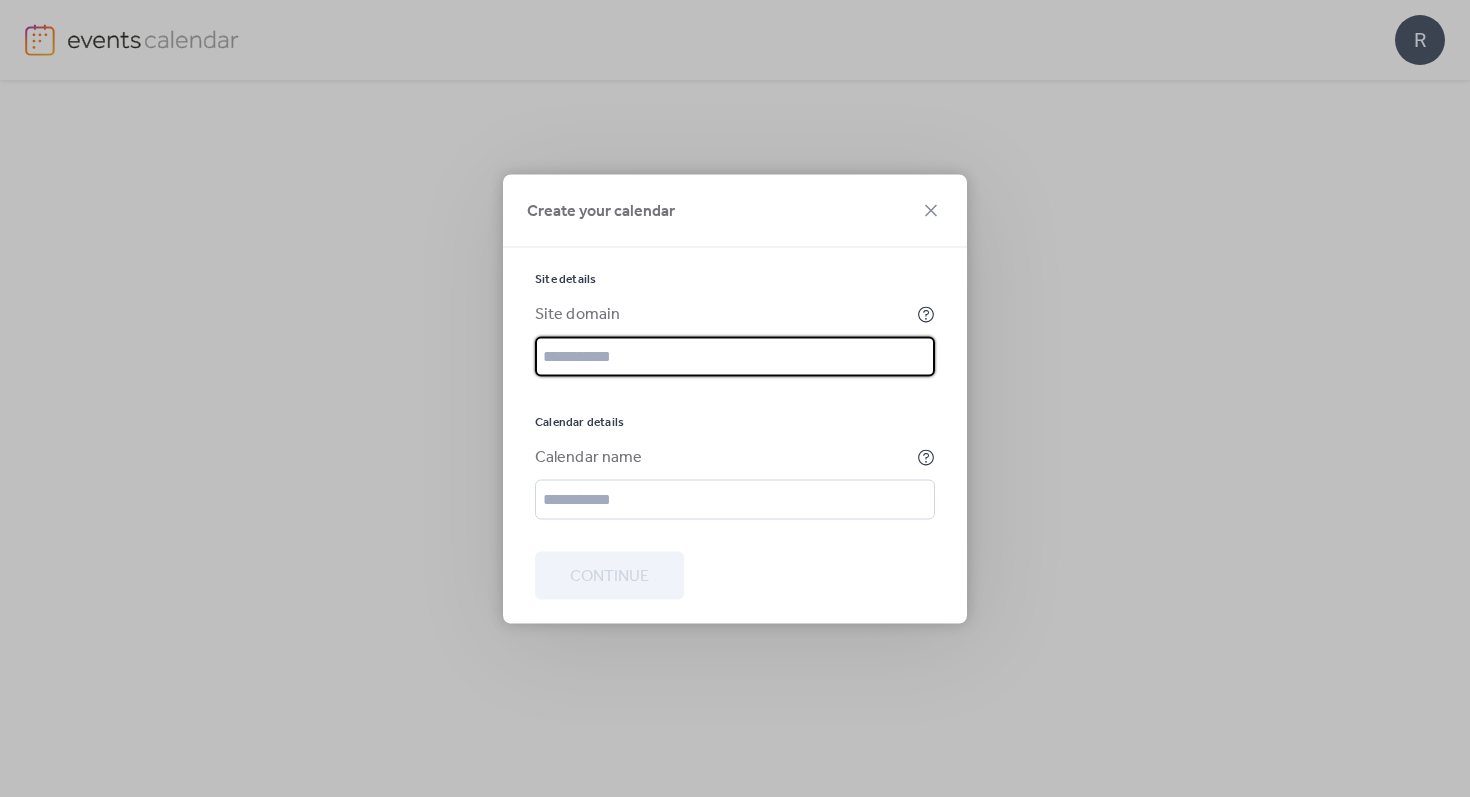 click at bounding box center [735, 356] 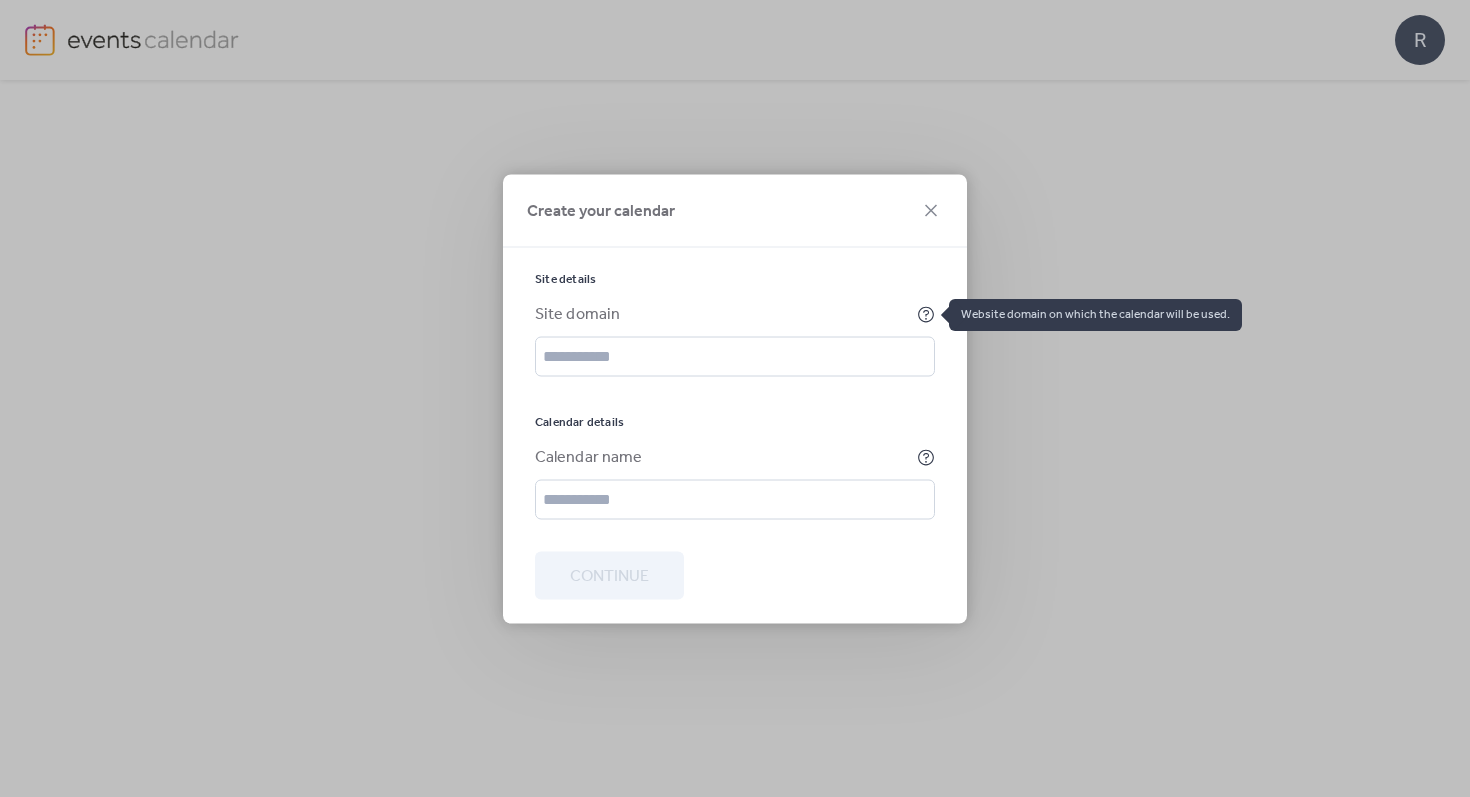 click 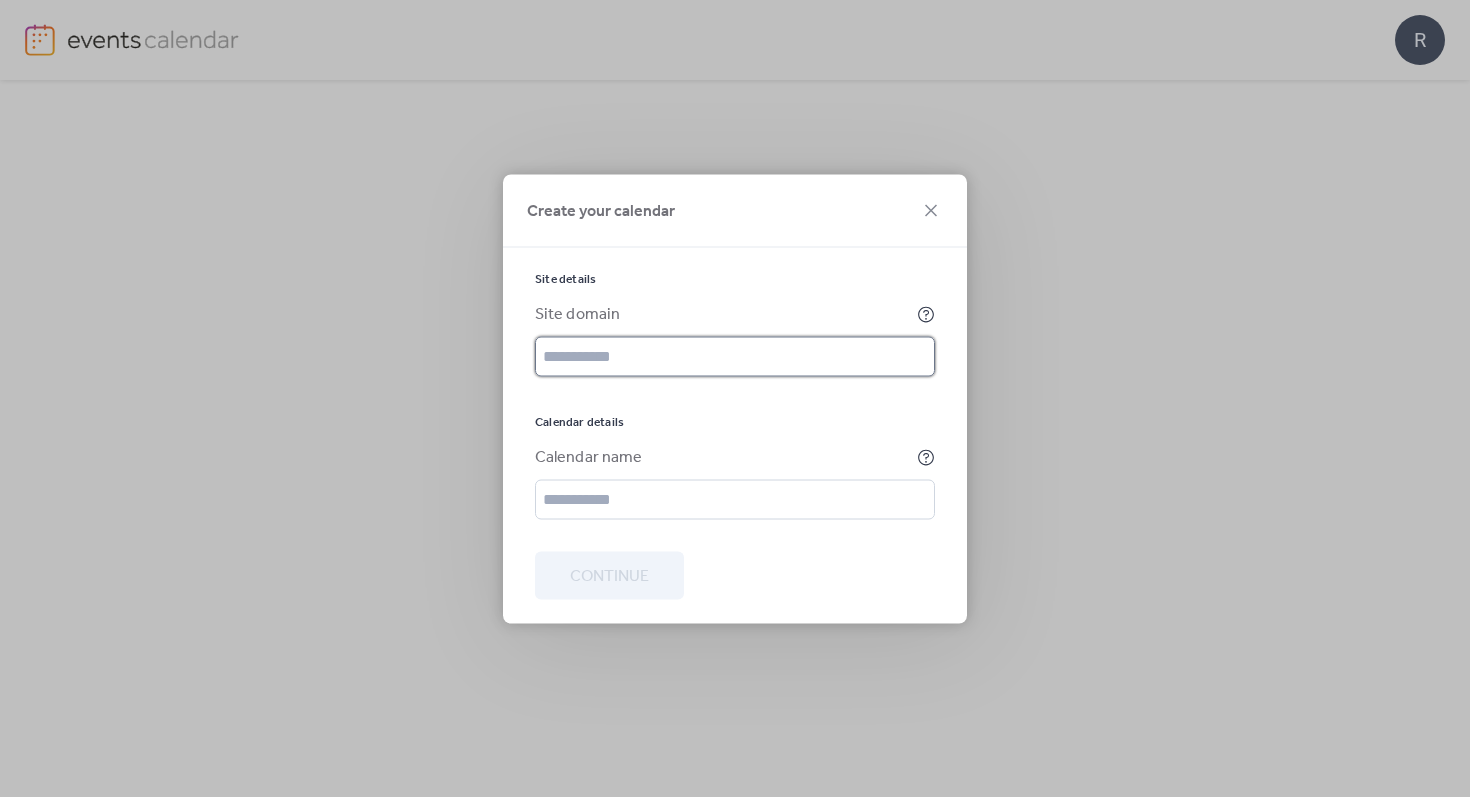 click at bounding box center [735, 356] 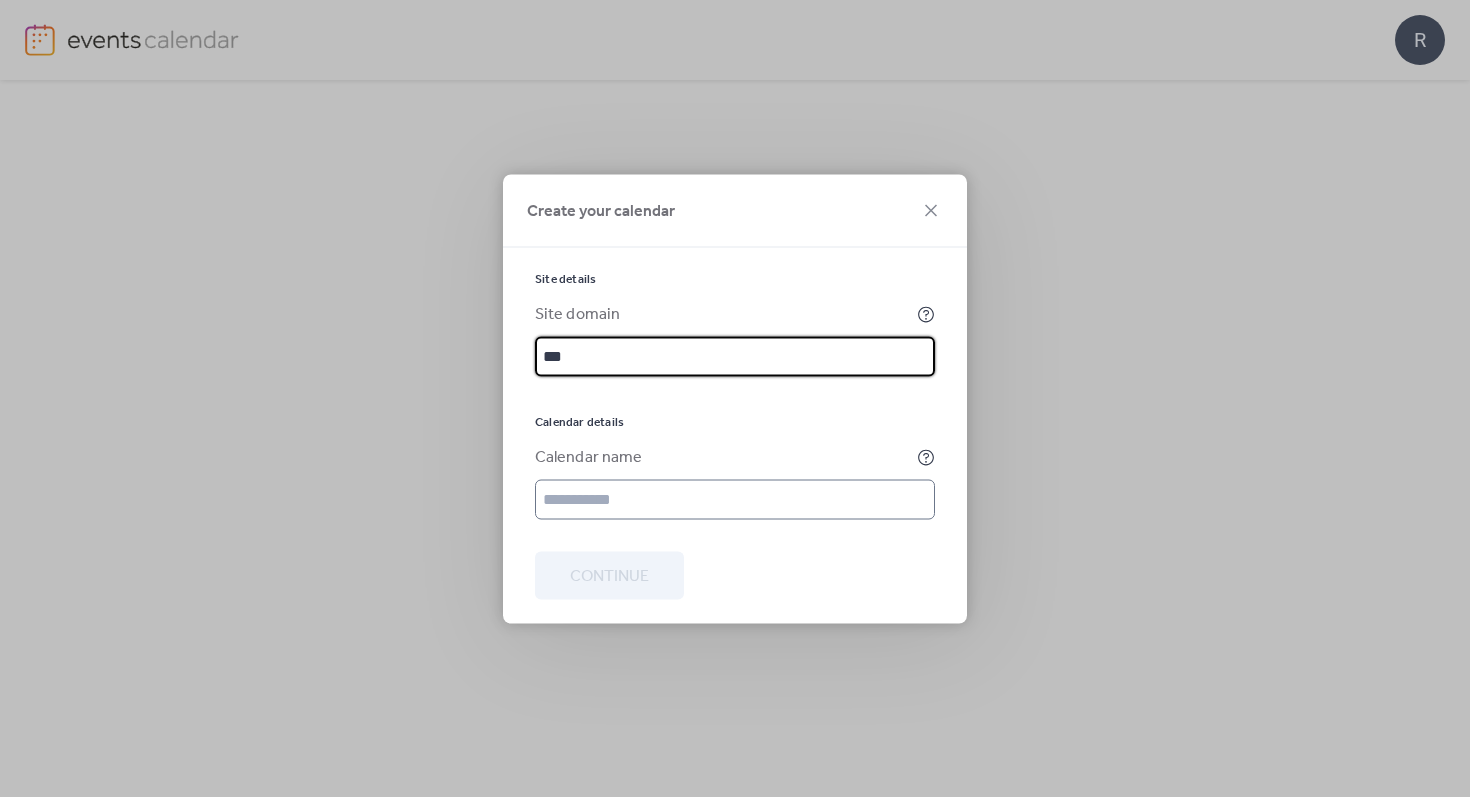 type on "***" 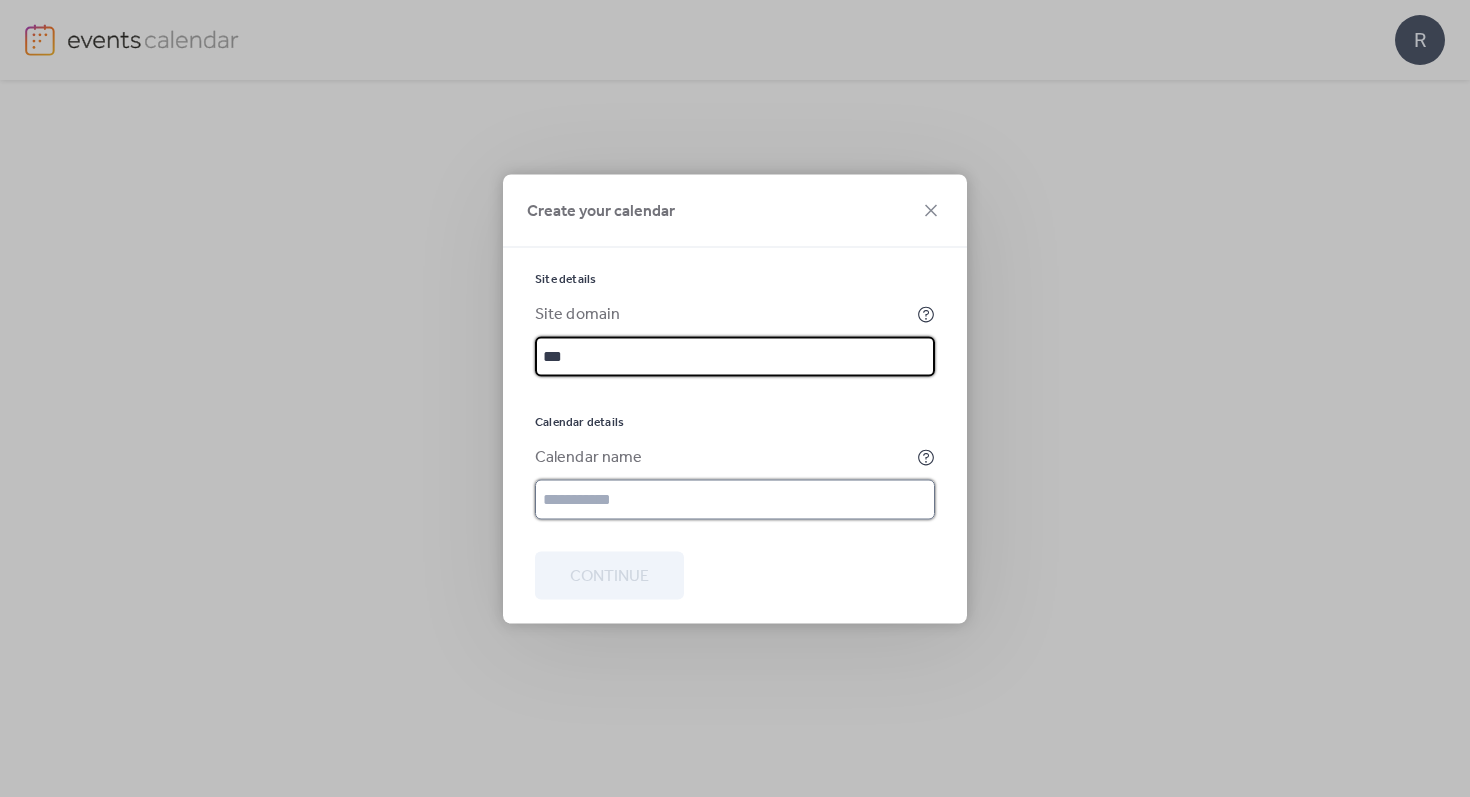 click at bounding box center (735, 499) 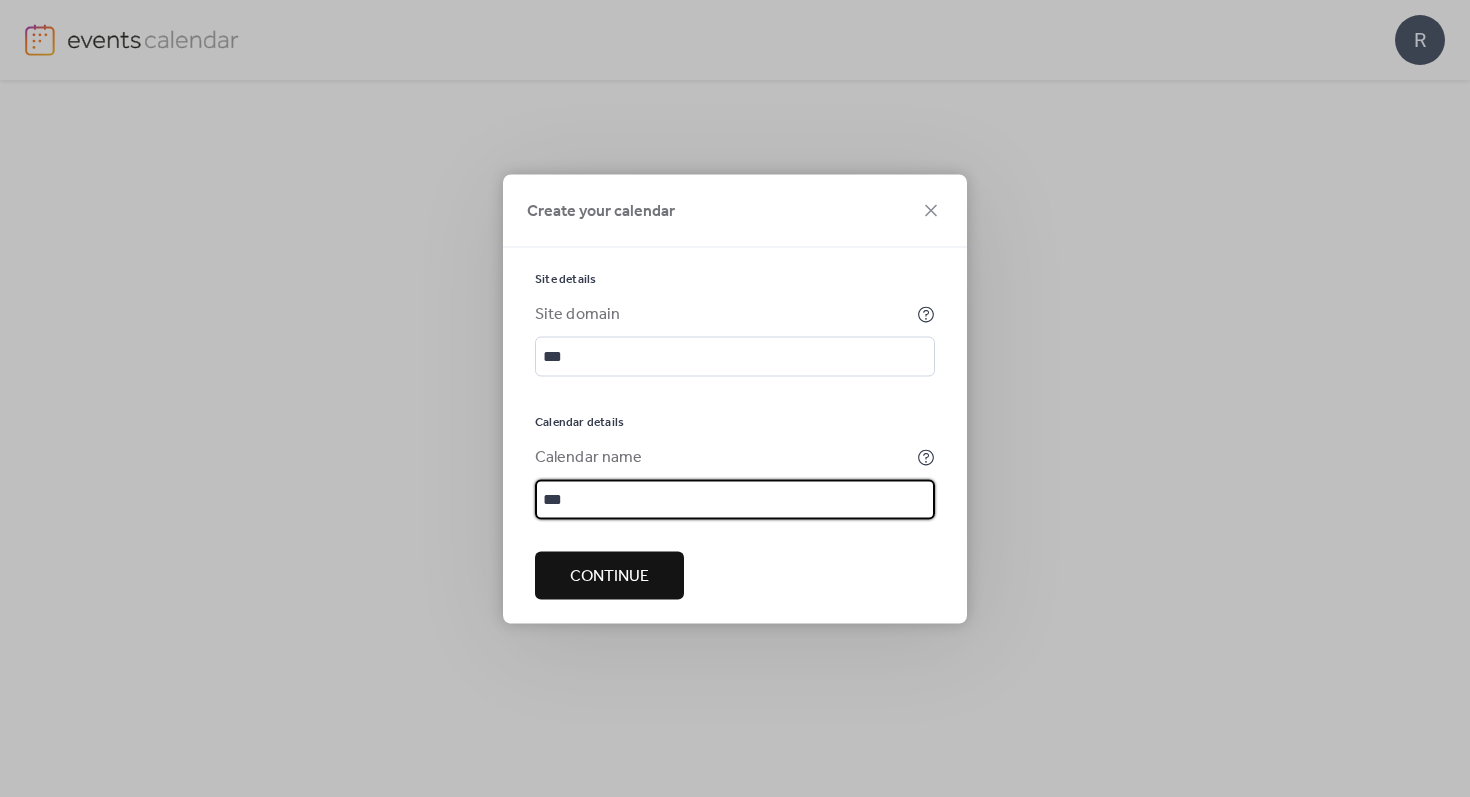type on "***" 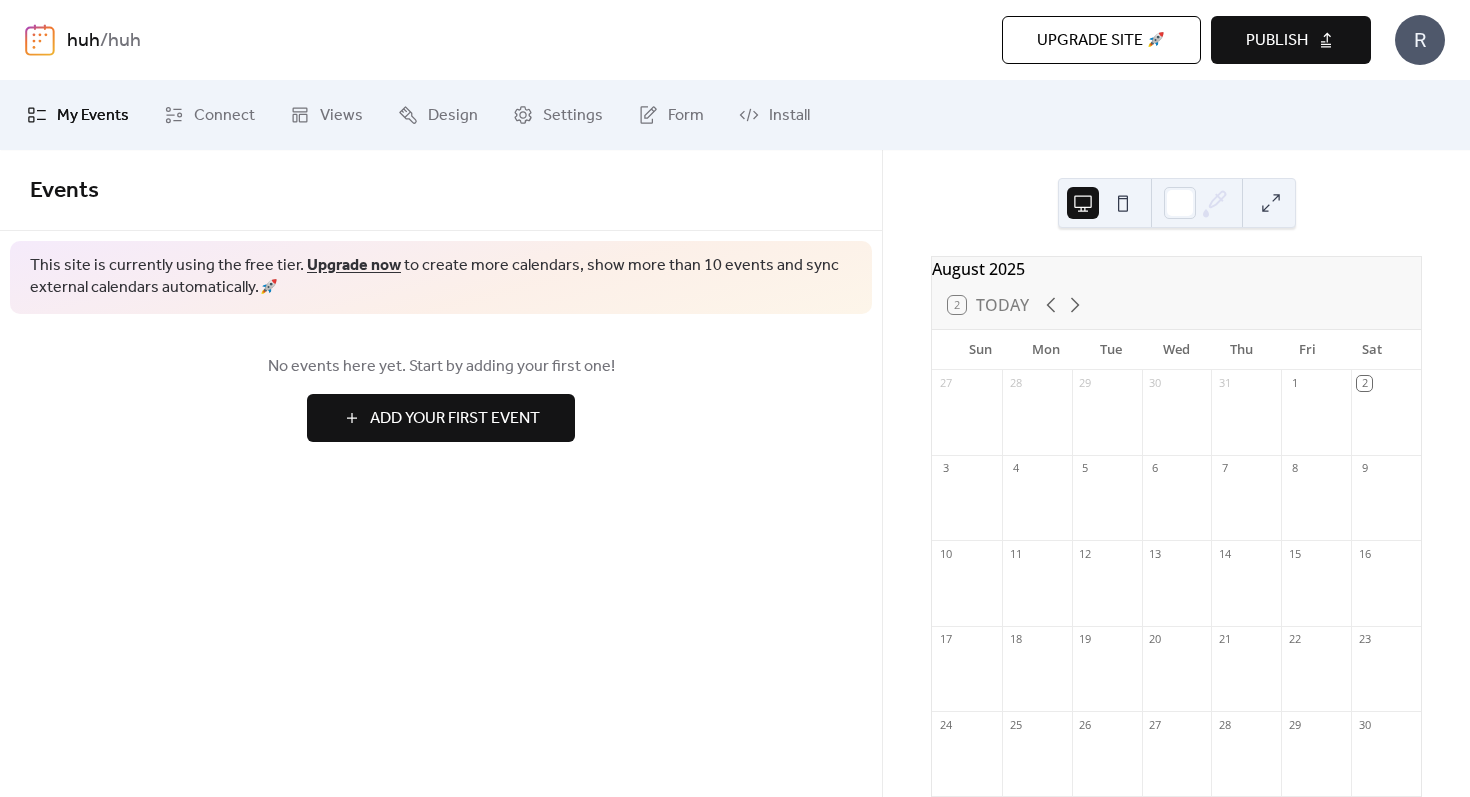 click on "No events here yet. Start by adding your first one! Add Your First Event" at bounding box center [441, 398] 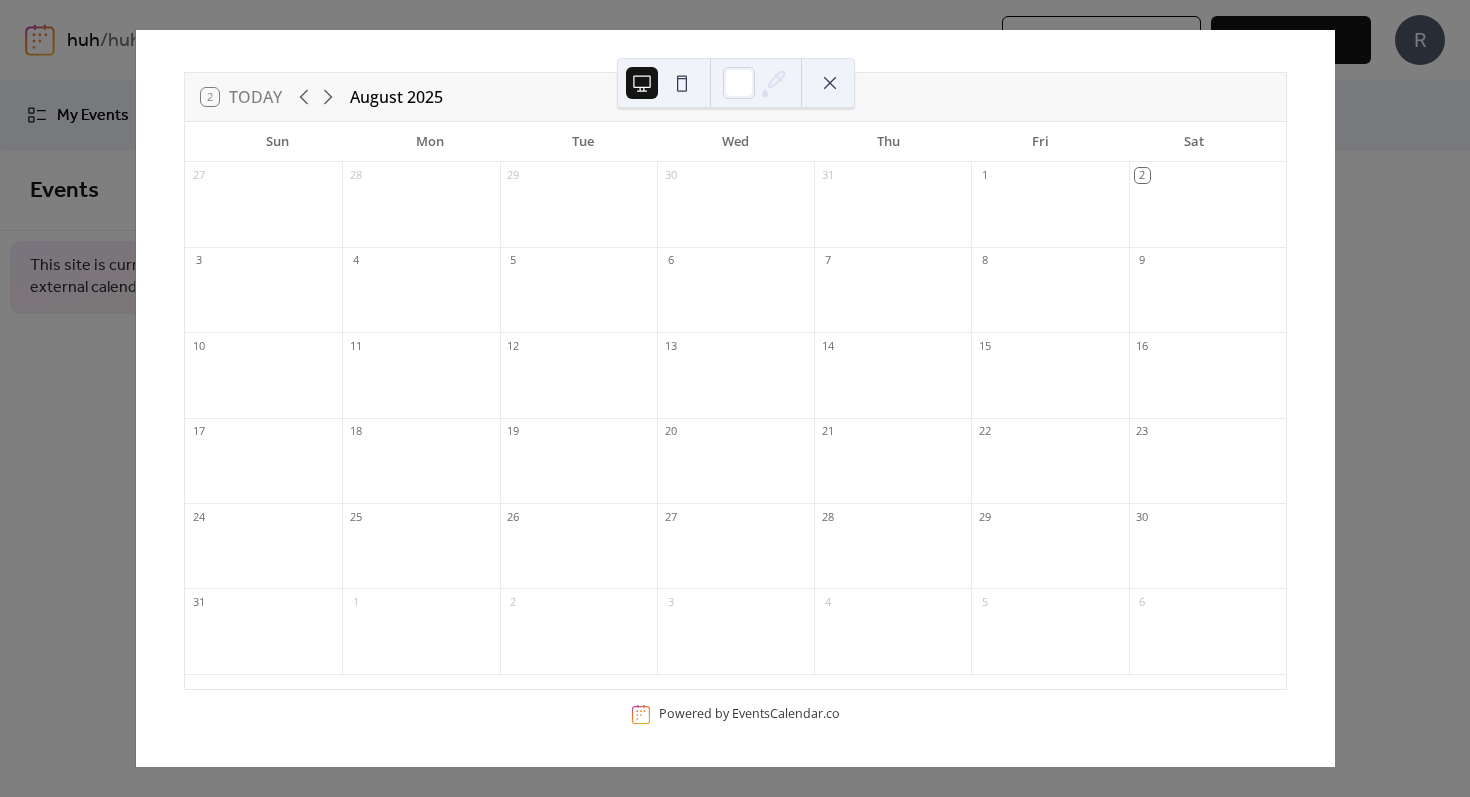 scroll, scrollTop: 0, scrollLeft: 0, axis: both 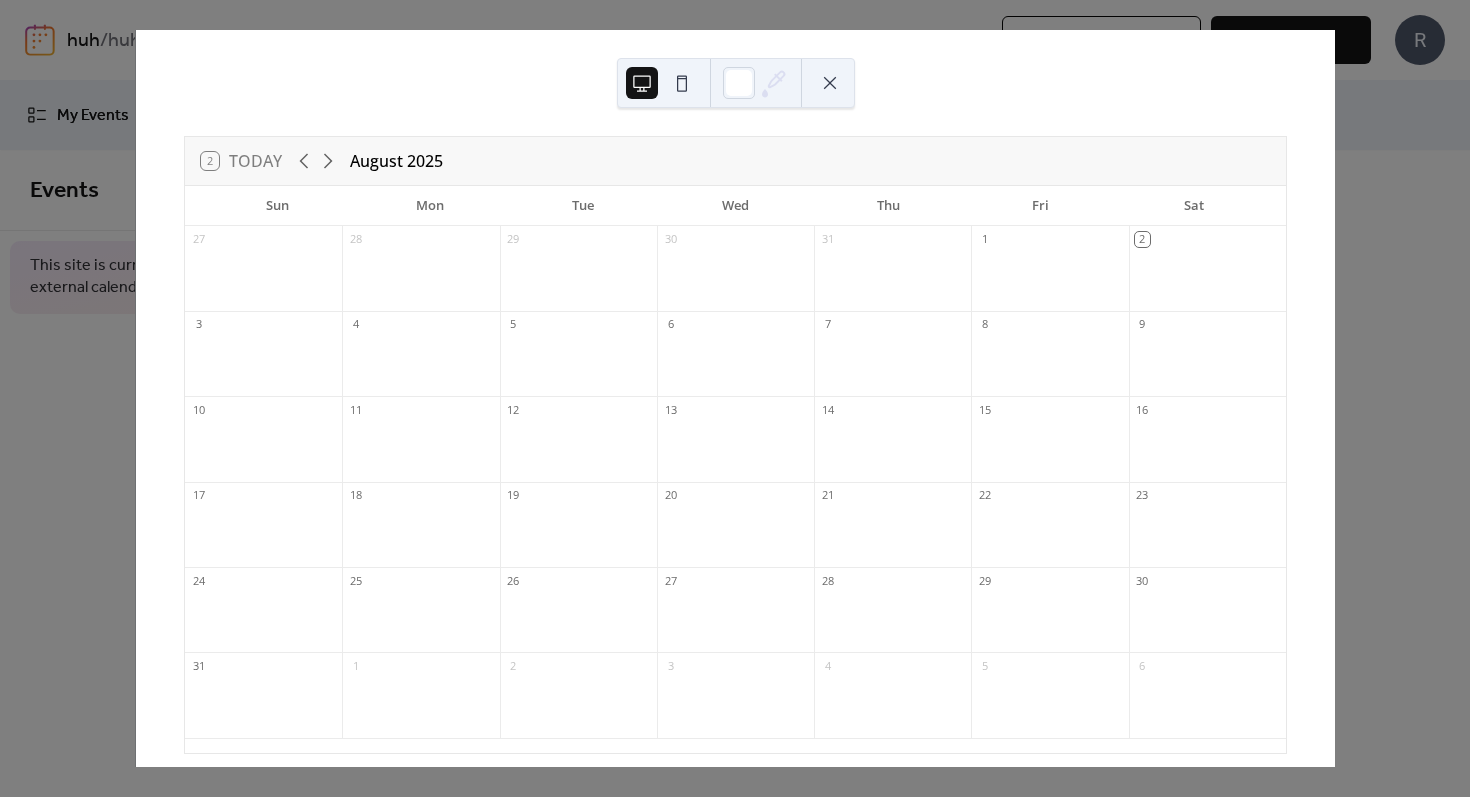 type 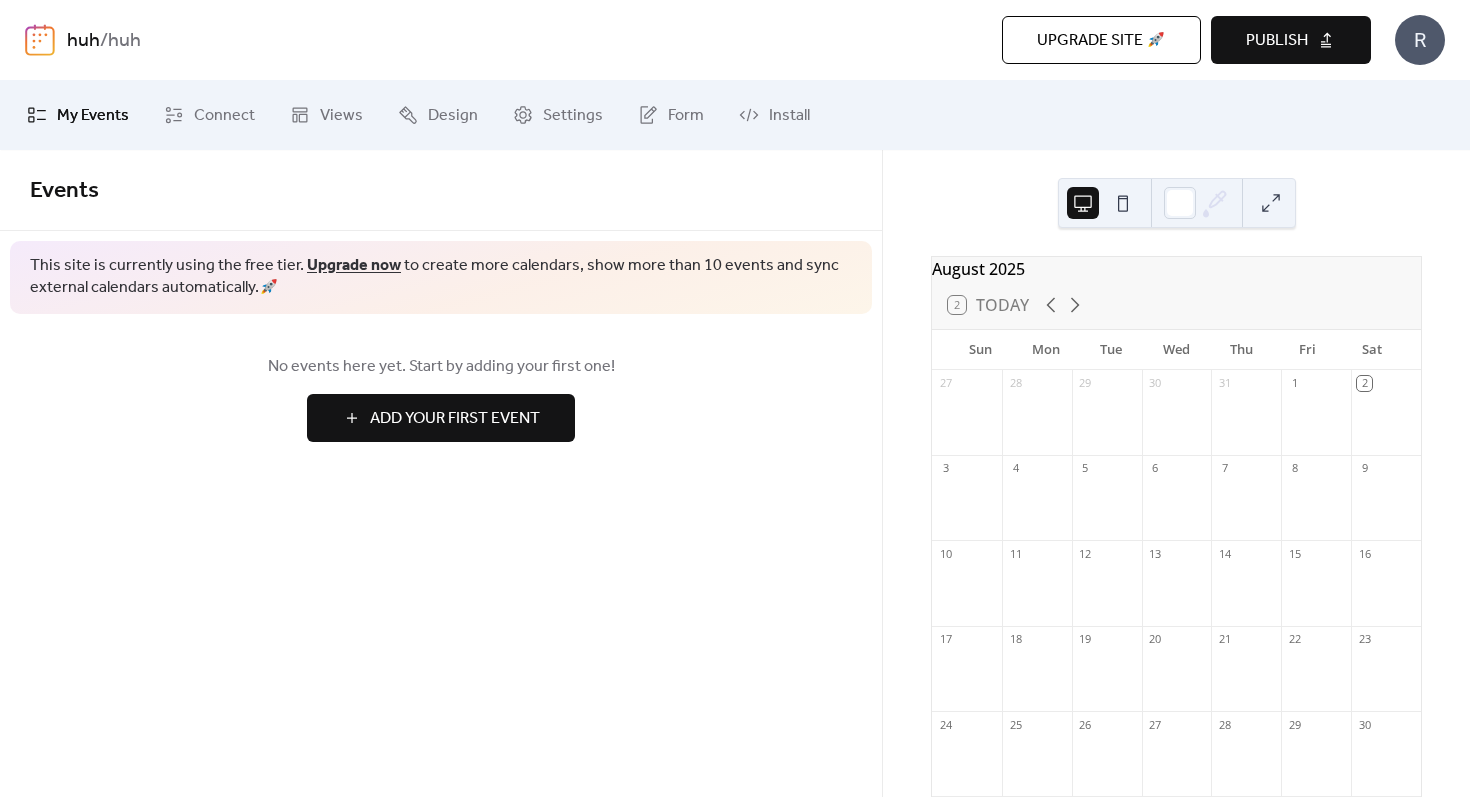 click on "Add Your First Event" at bounding box center [455, 419] 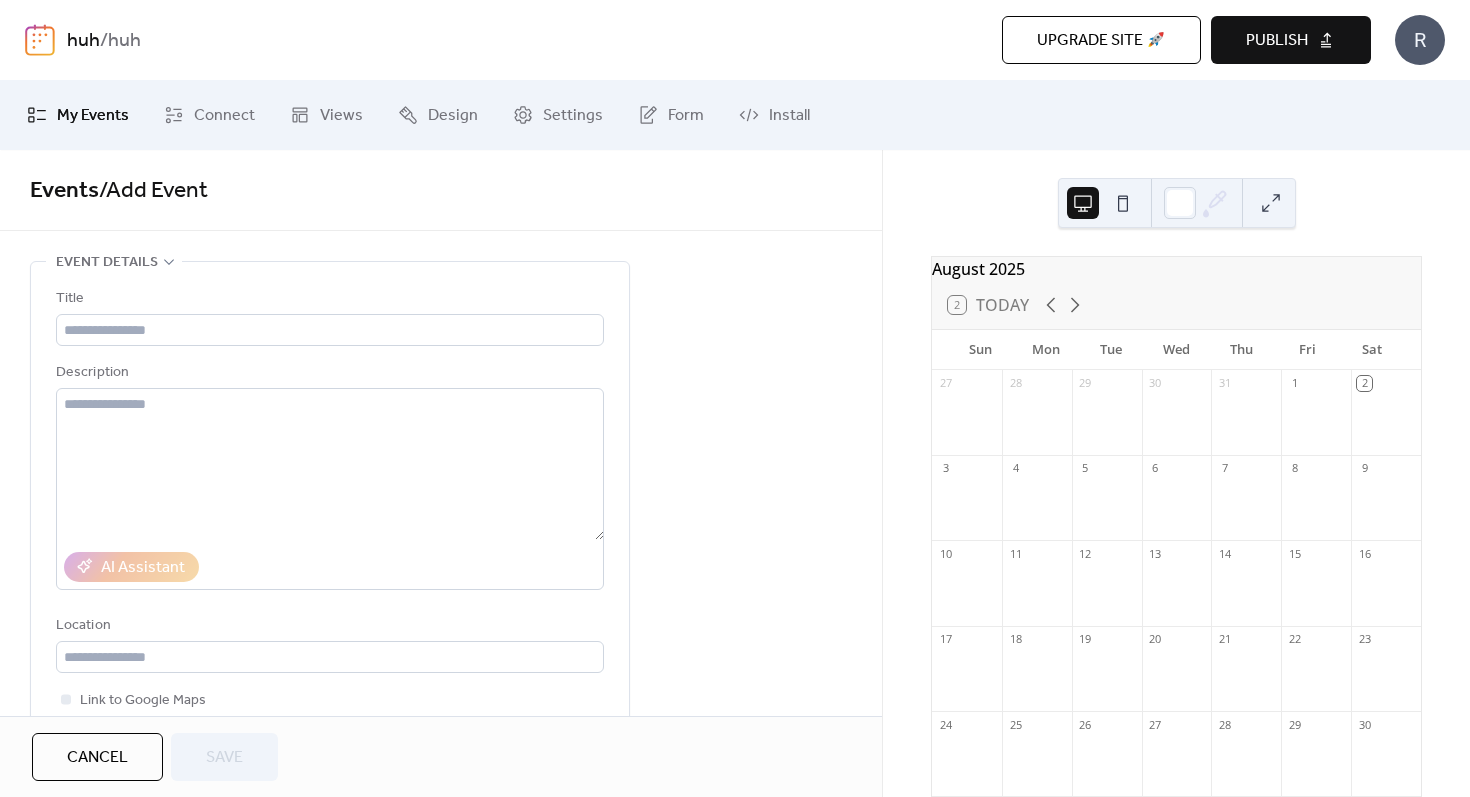 click on "Upgrade site 🚀" at bounding box center [1101, 41] 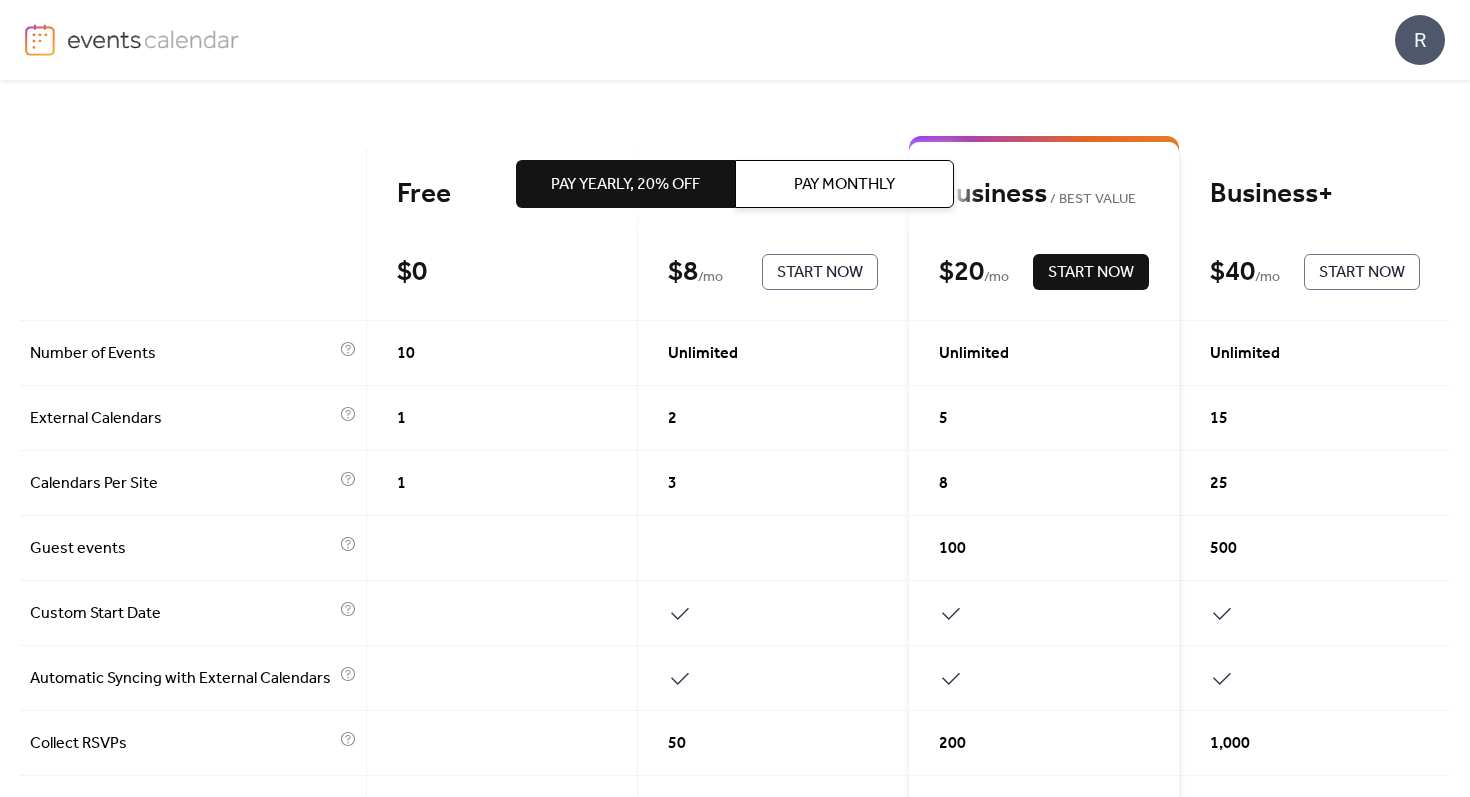 scroll, scrollTop: 143, scrollLeft: 0, axis: vertical 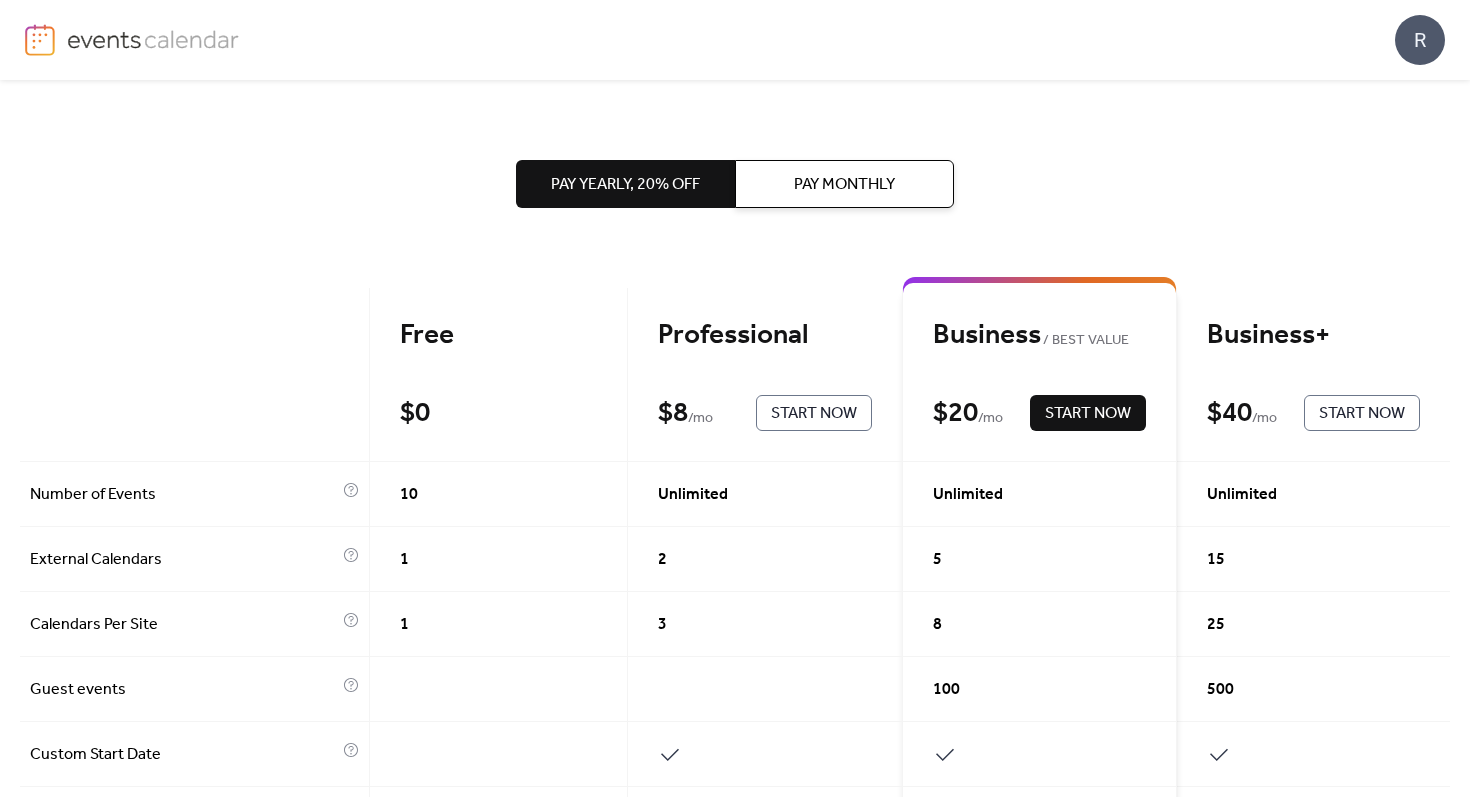 click on "Pay Yearly, 20% off Pay Monthly Free $ 0 Current Professional $ 8 /  mo Start Now Business BEST VALUE $ 20 /  mo Start Now Business+ $ 40 /  mo Start Now Number of Events 10 Unlimited Unlimited Unlimited External Calendars 1 2 5 15 Calendars Per Site 1 3 8 25 Guest events 100 500 Custom Start Date Automatic Syncing with External Calendars Collect RSVPs 50 200 1,000 Calendar Subscribers 100 1,000 5,000 remove Events Calendar Branding Default to Local Timezone Allow Visitors to Change Timezones Allow Multiple Views Categories Google Calendar Images Priority Support Monthly Views 1,000 100,000 500,000 1,500,000 $ 0 Current $ 8 /  month Start Now $ 20 /  month Start Now $ 40 /  month Start Now" at bounding box center (735, 894) 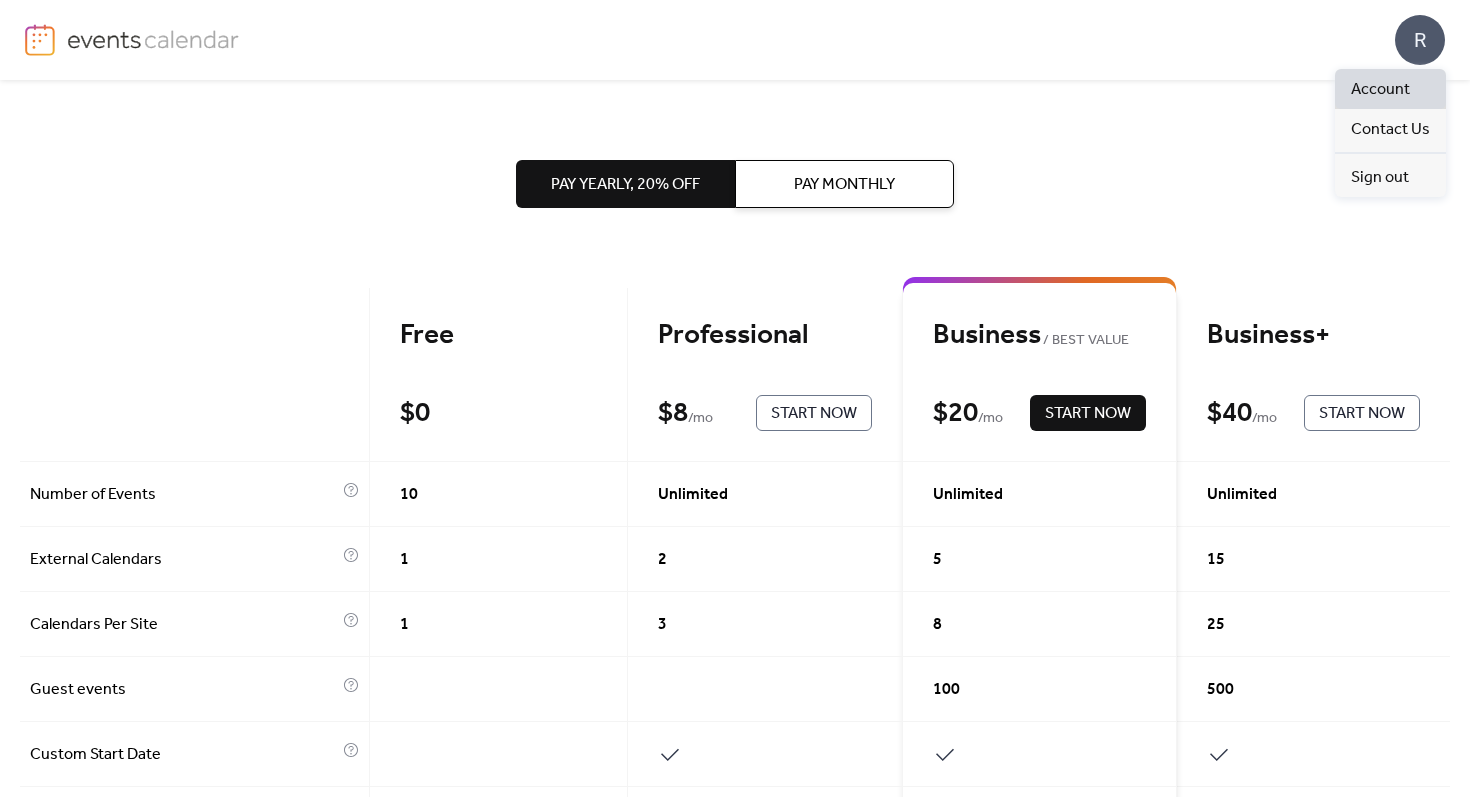 click on "Account" at bounding box center [1390, 89] 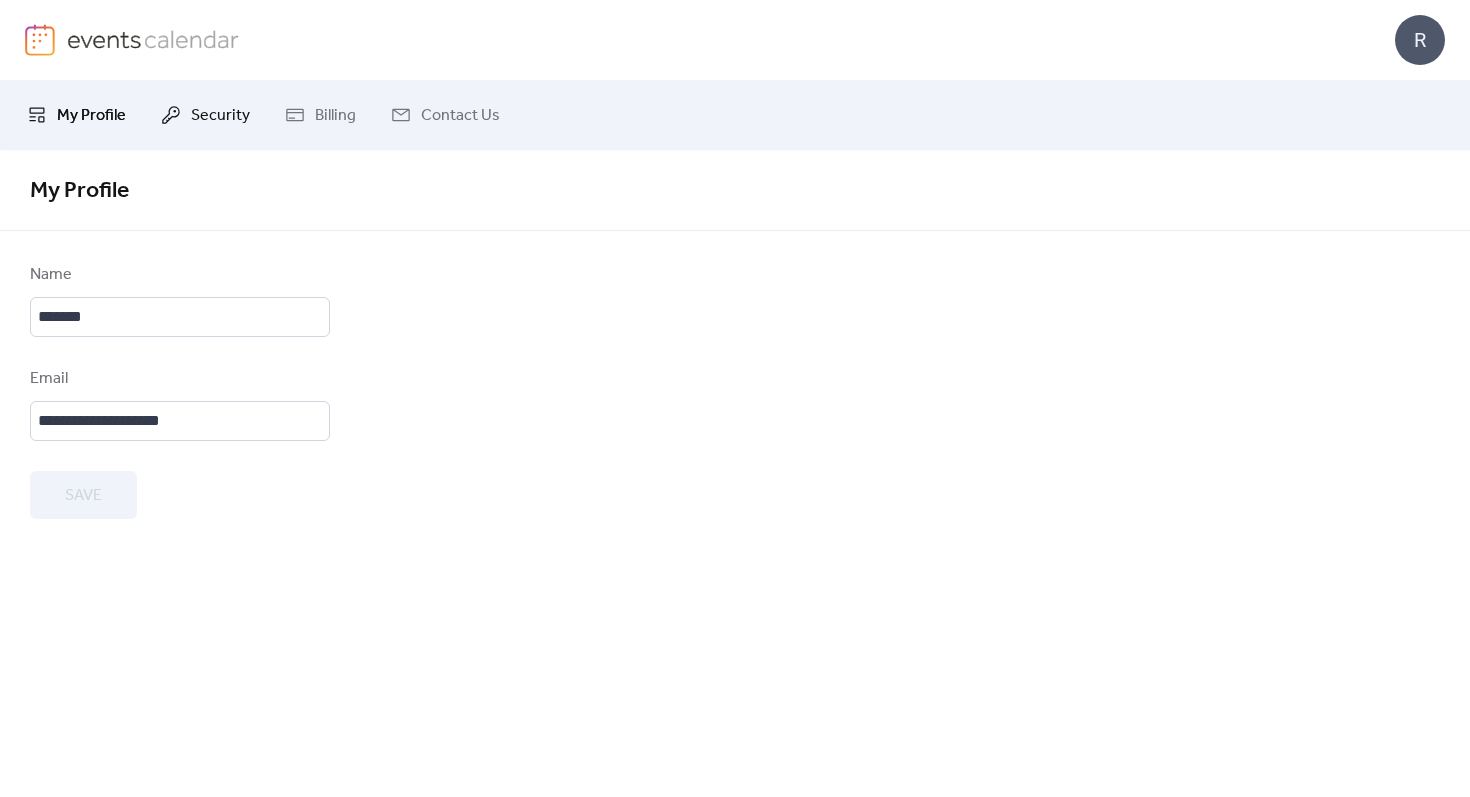 click on "Security" at bounding box center (220, 116) 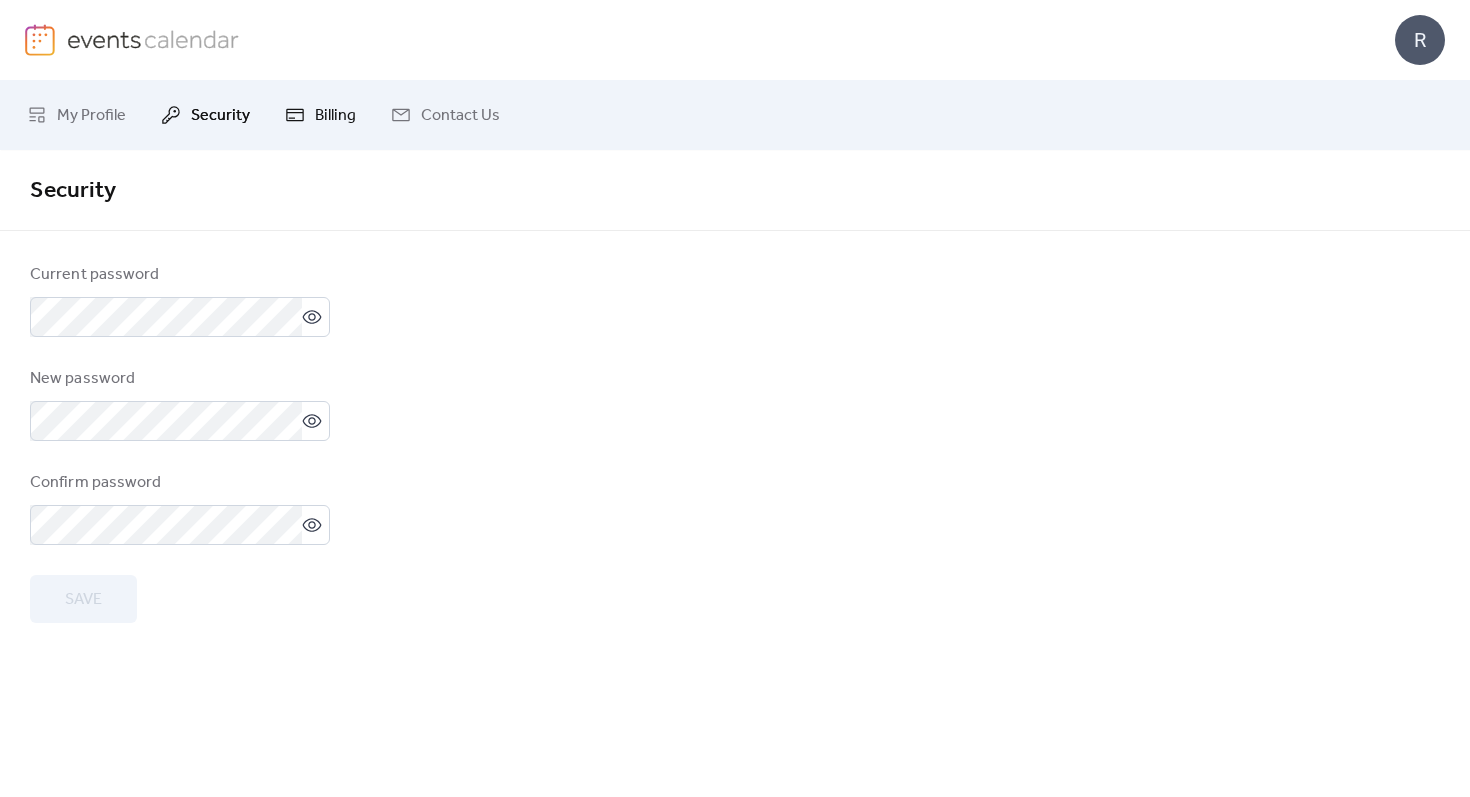 click on "Billing" at bounding box center [335, 116] 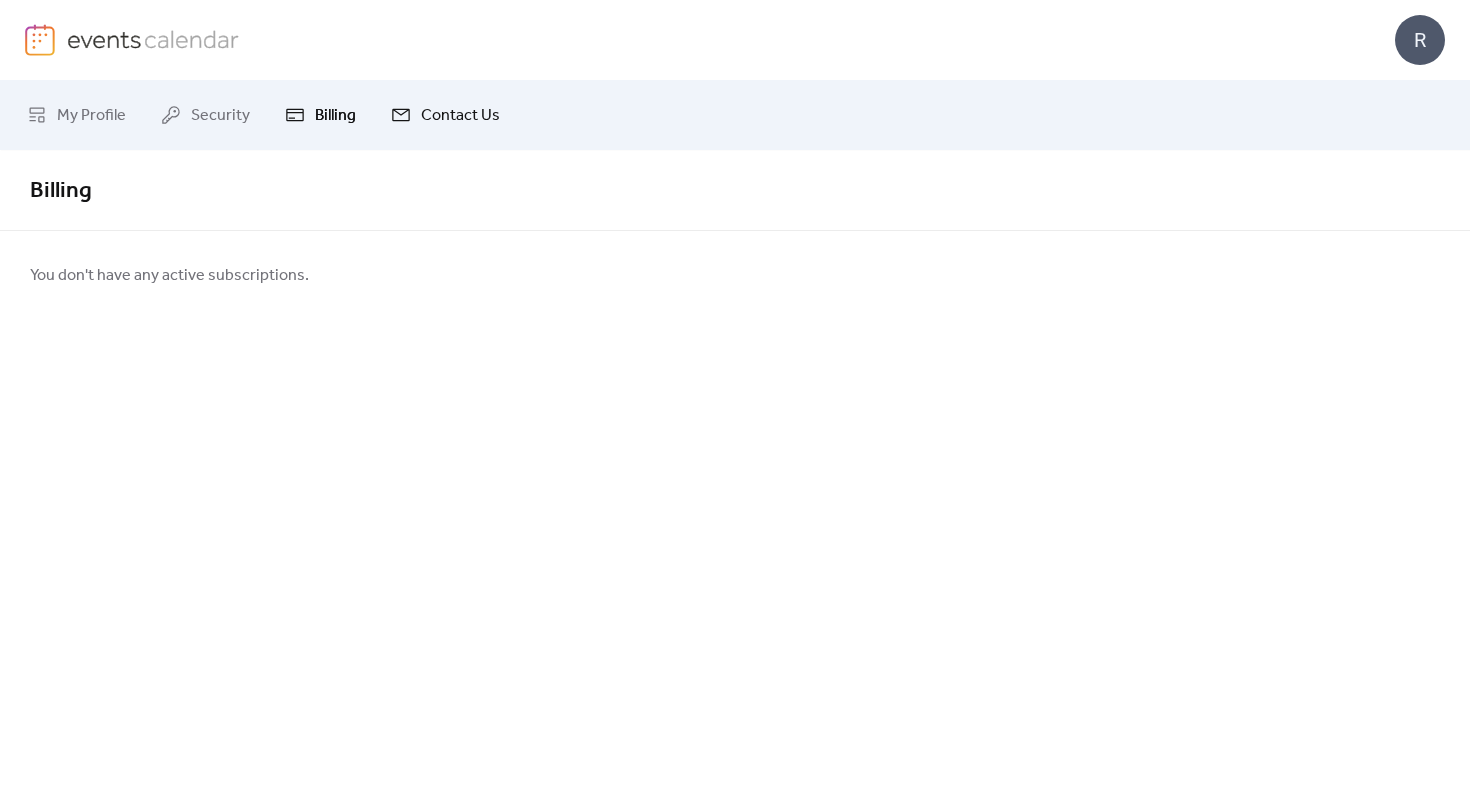 click on "Contact Us" at bounding box center (460, 116) 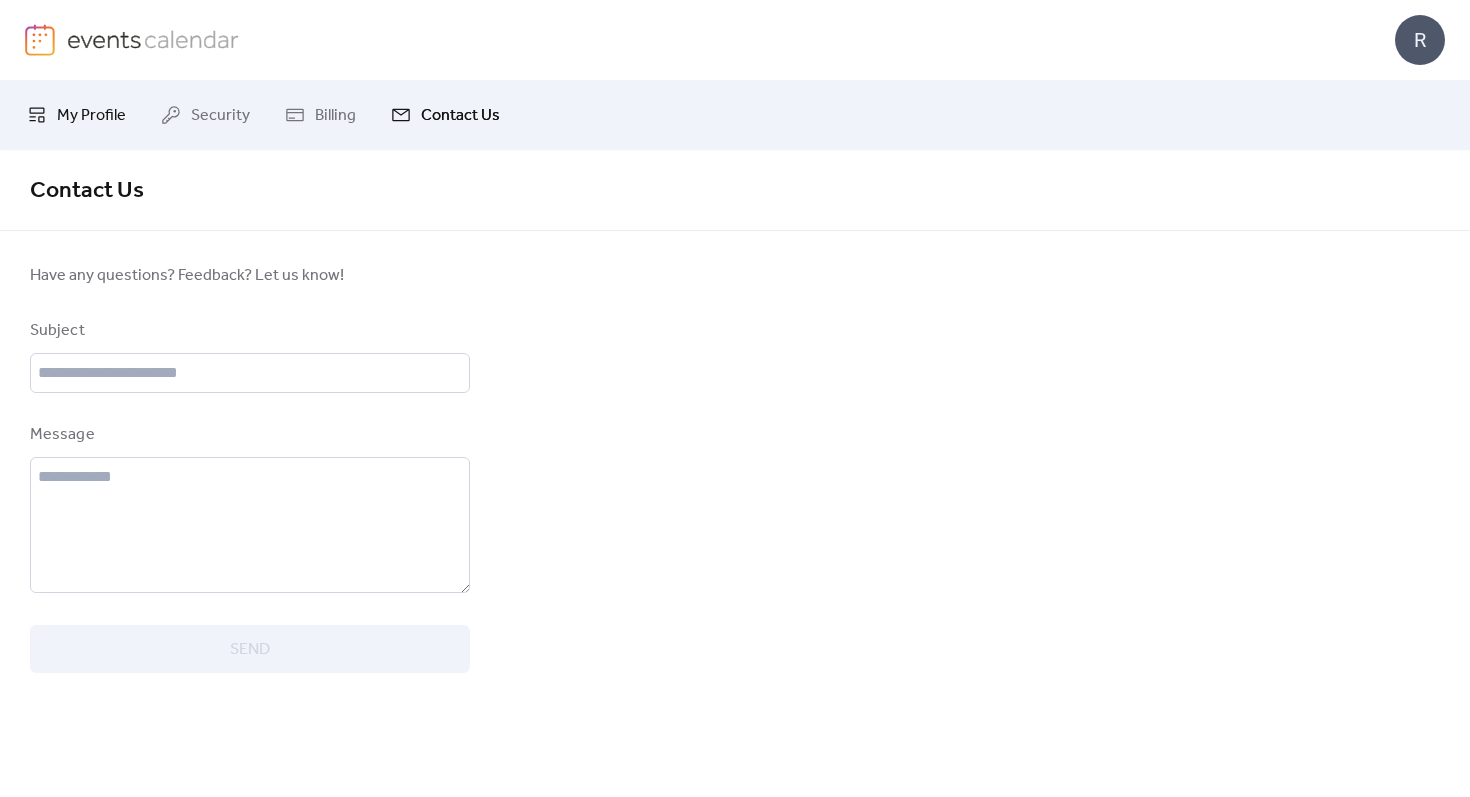 click on "My Profile" at bounding box center [76, 115] 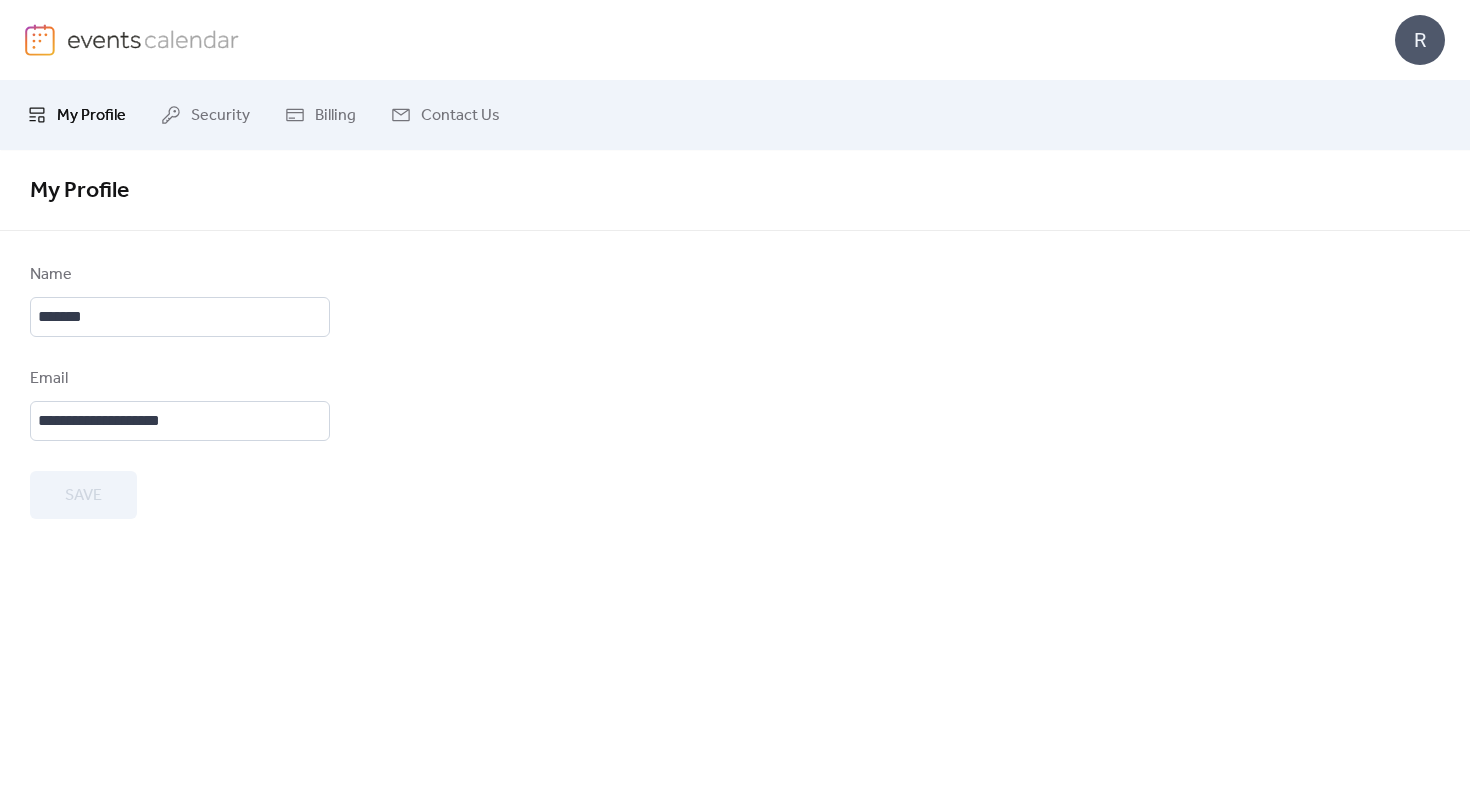 click at bounding box center (358, 40) 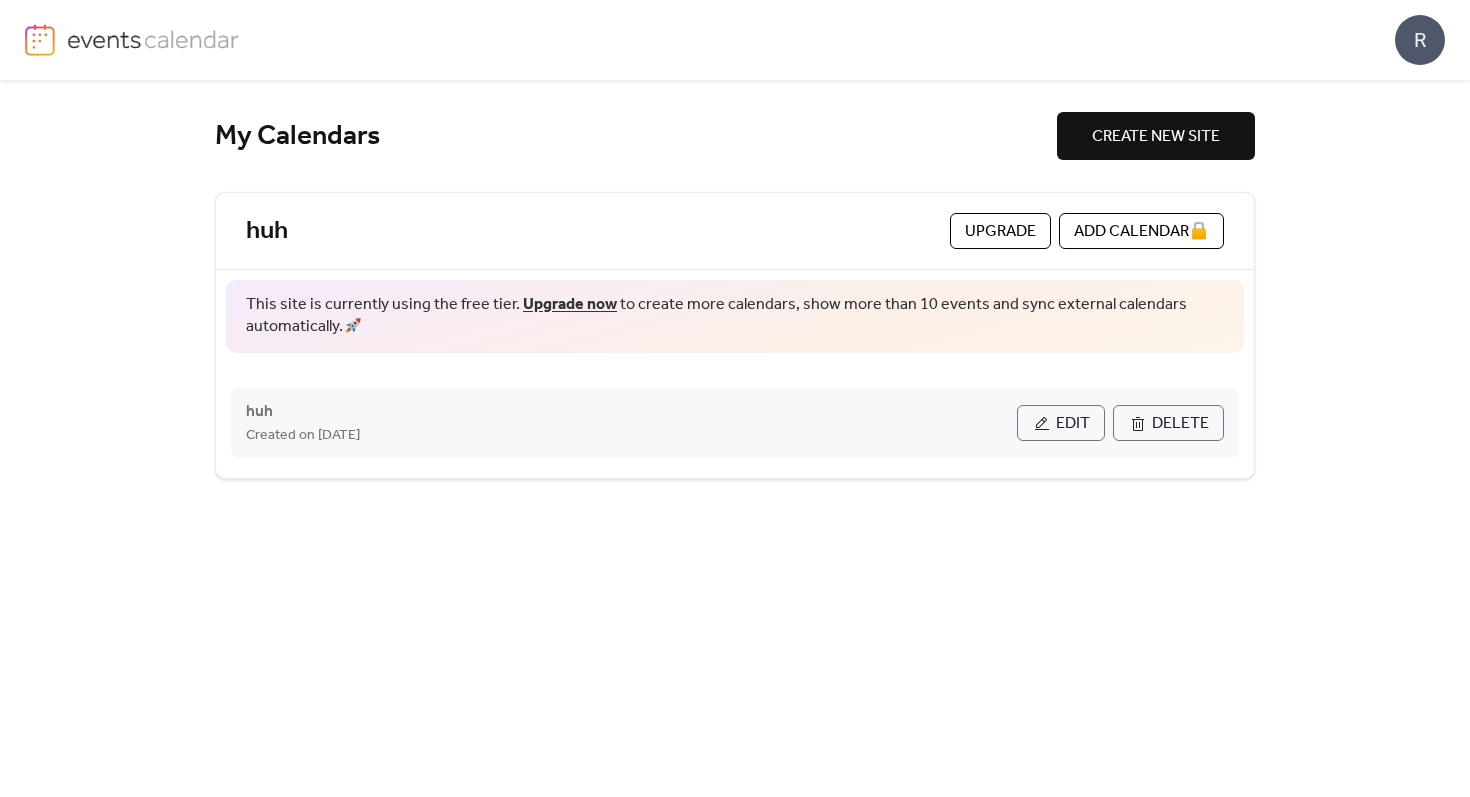 click on "Delete" at bounding box center (1180, 424) 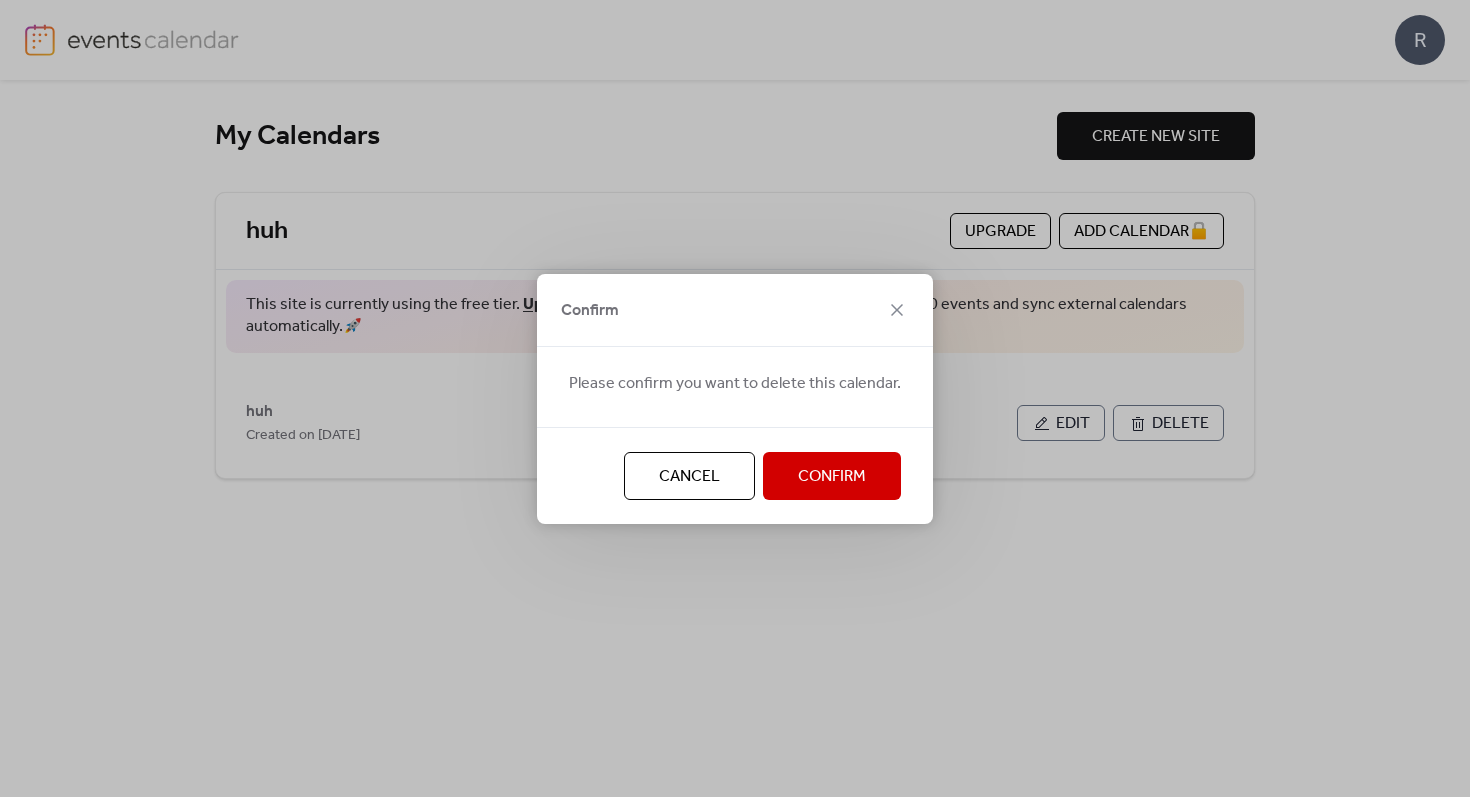 click on "Confirm" at bounding box center [832, 477] 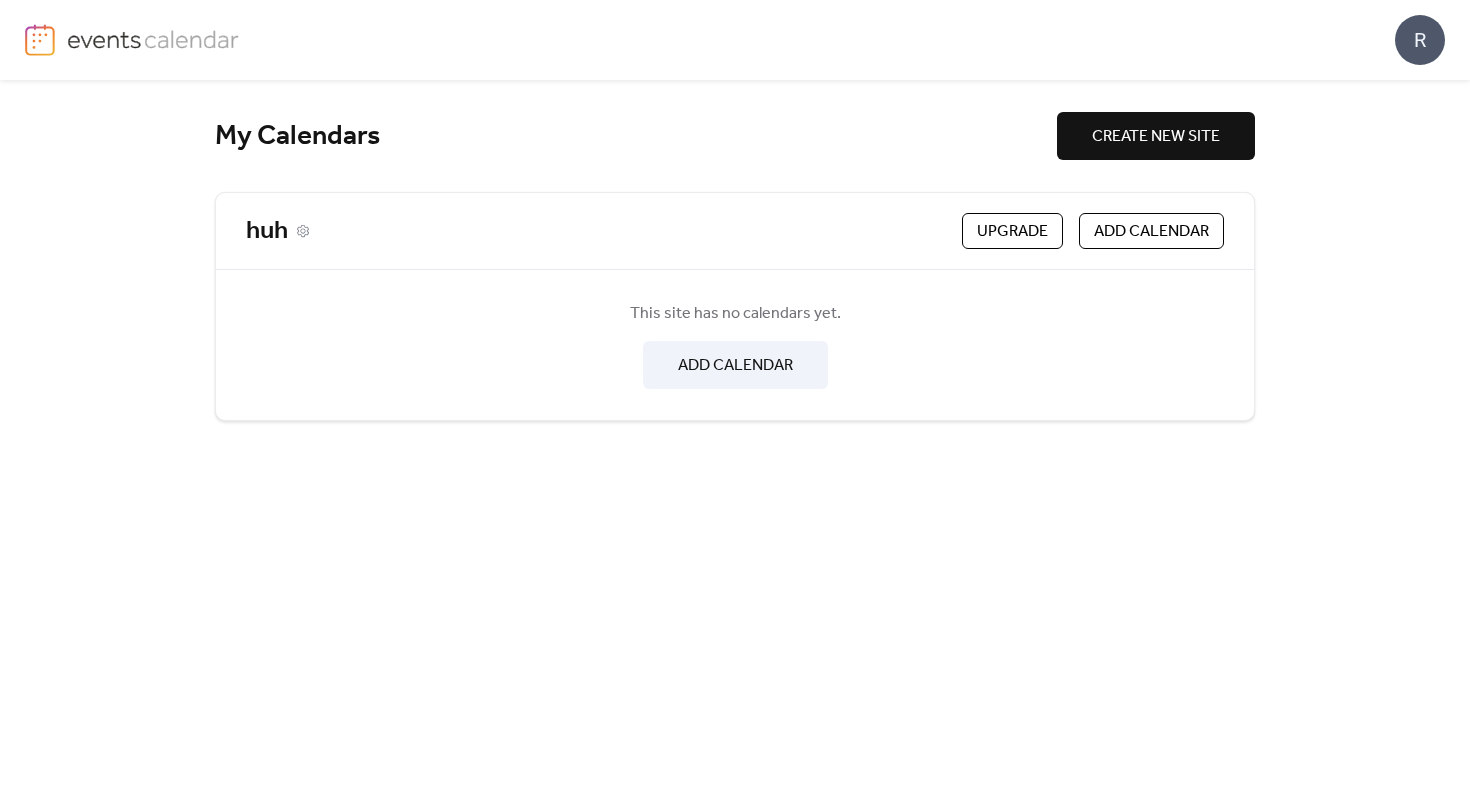 click on "huh" at bounding box center (600, 231) 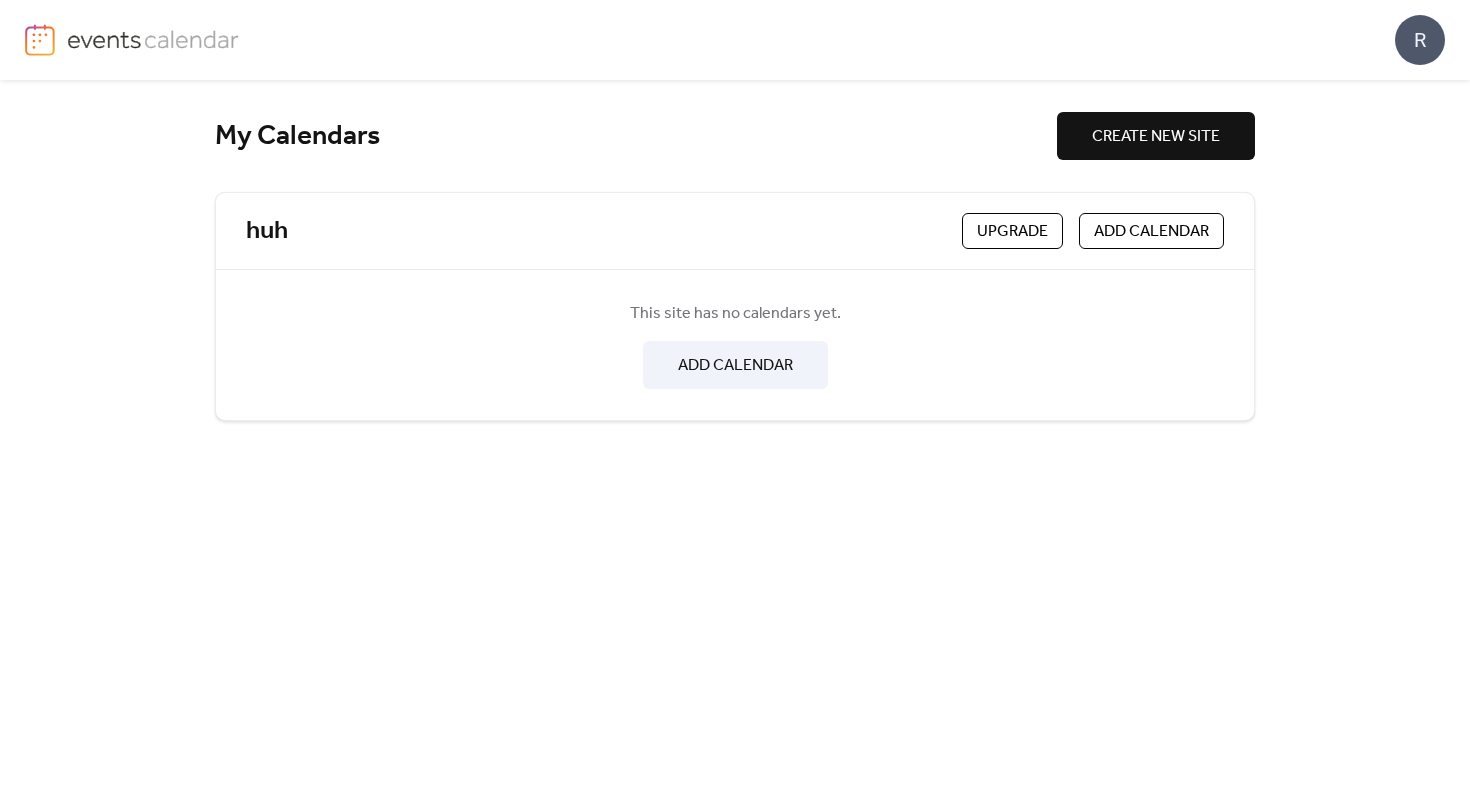 click at bounding box center (153, 39) 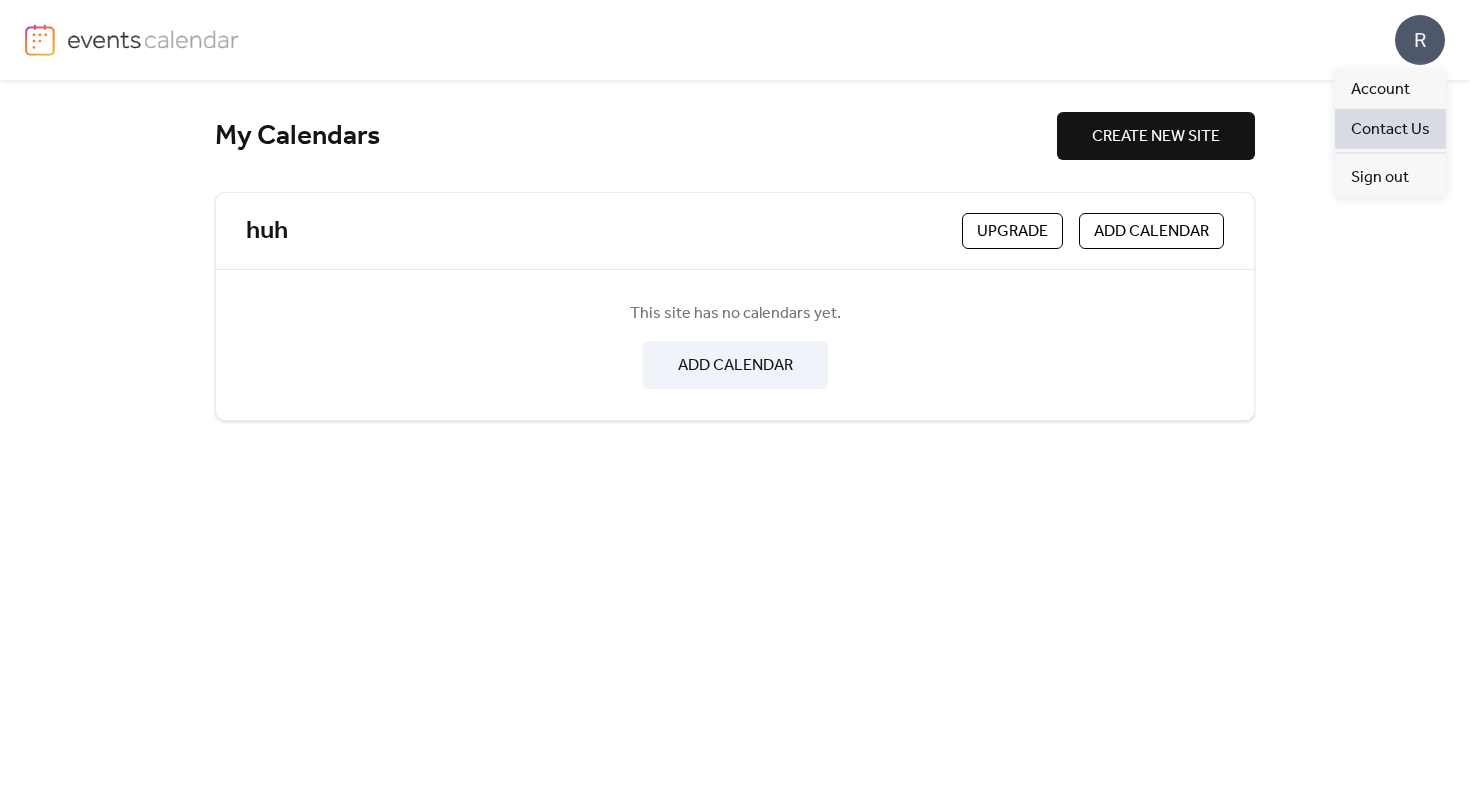 click on "Contact Us" at bounding box center (1390, 130) 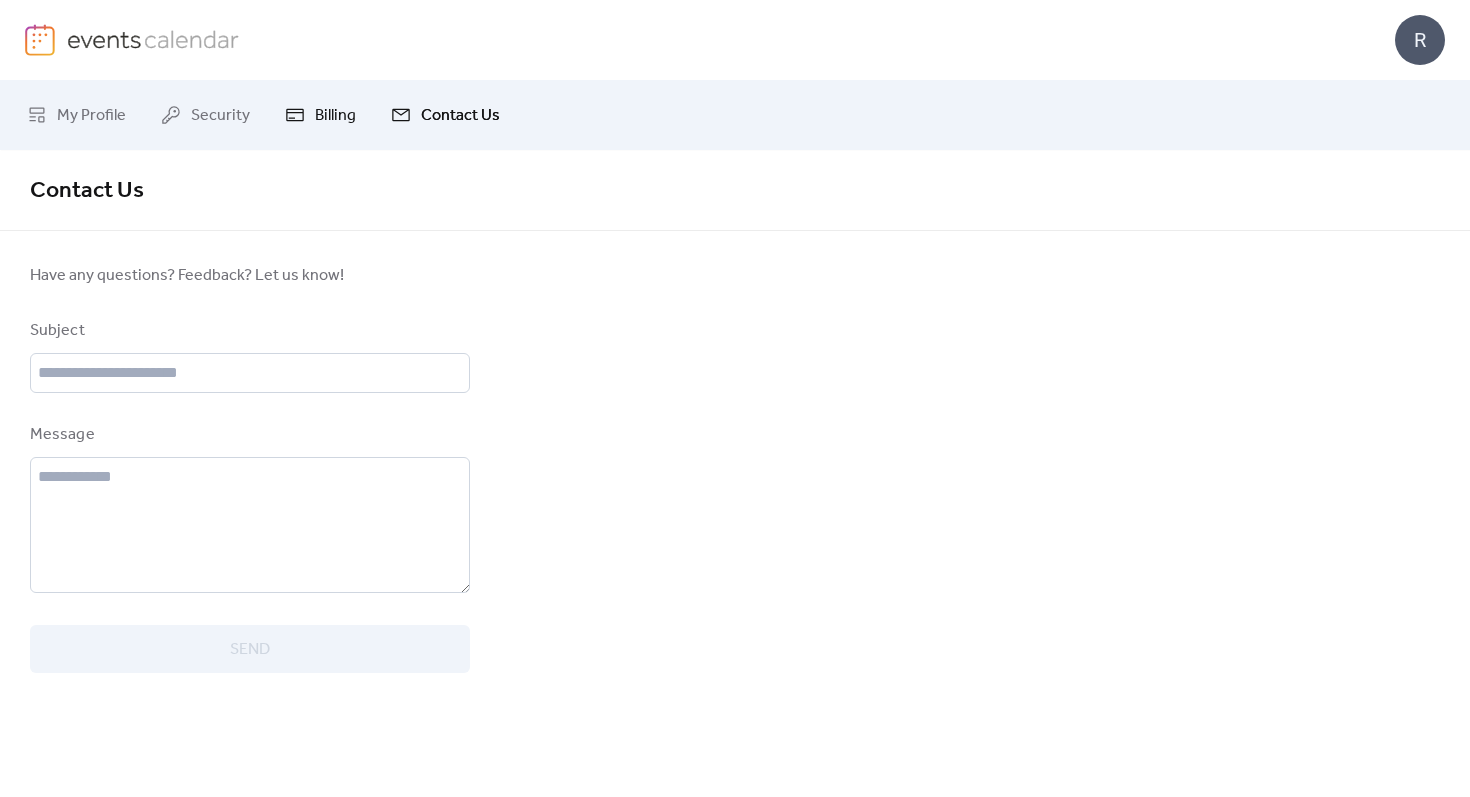 click on "Billing" at bounding box center [335, 116] 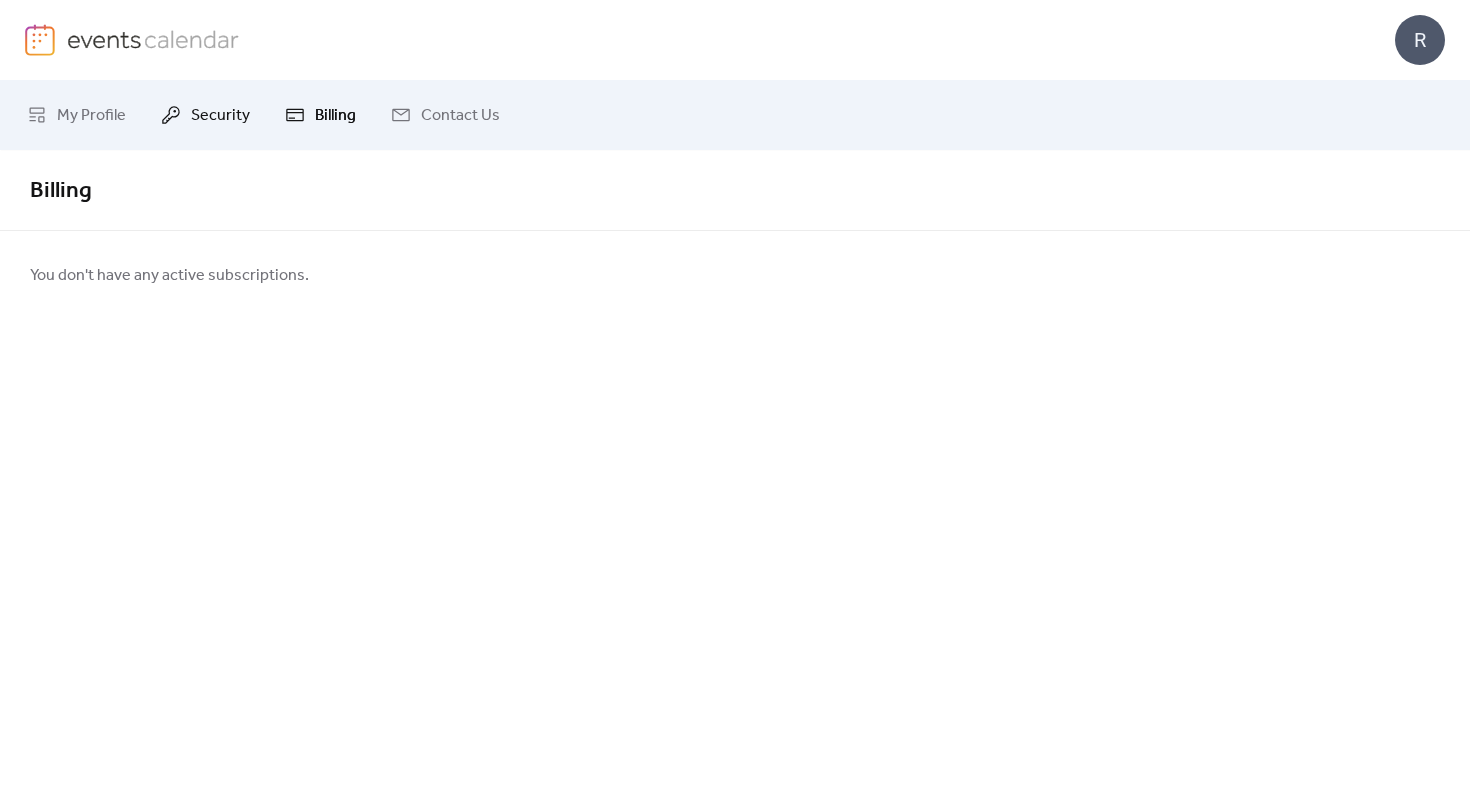 click on "Security" at bounding box center [220, 116] 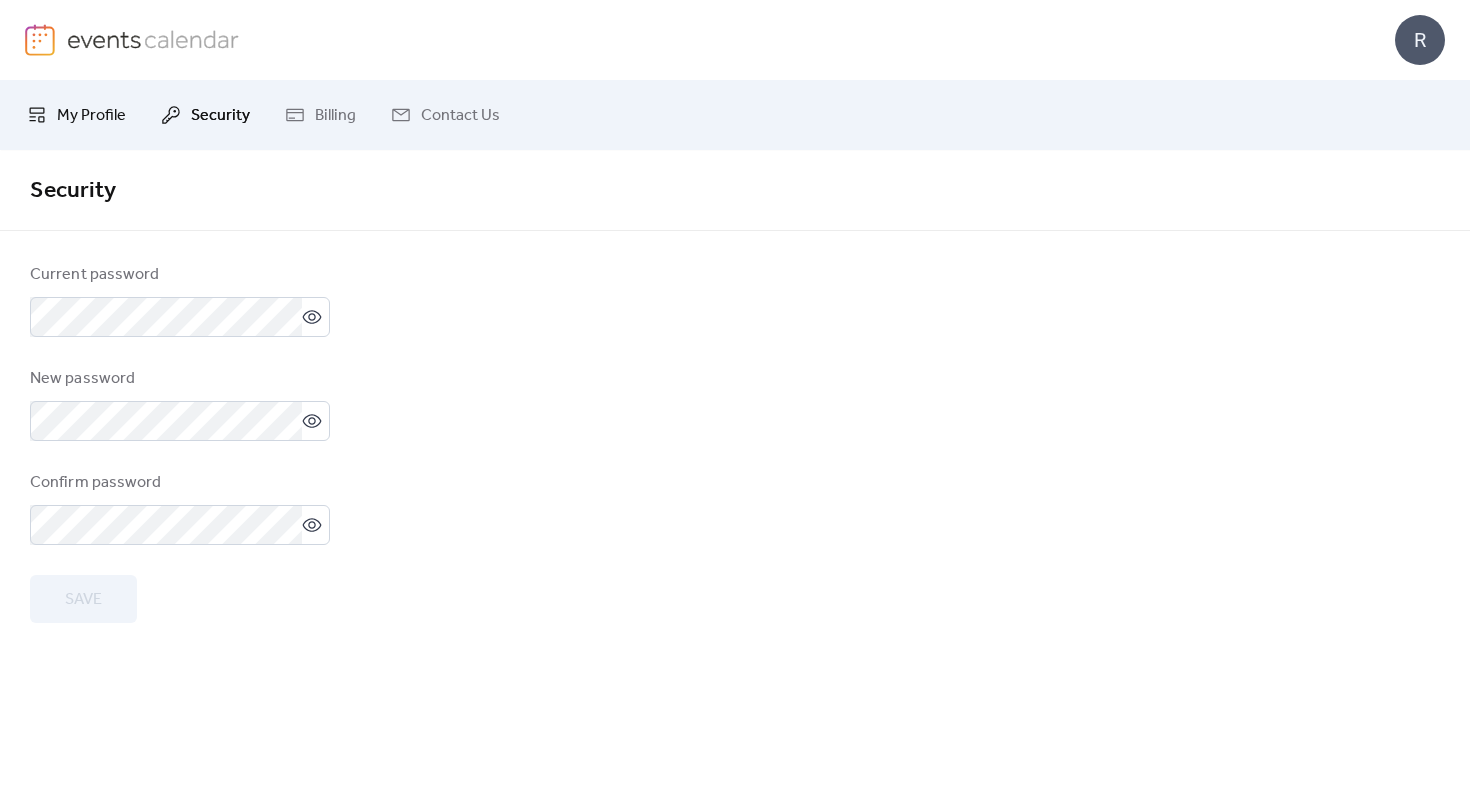 click on "My Profile" at bounding box center [91, 116] 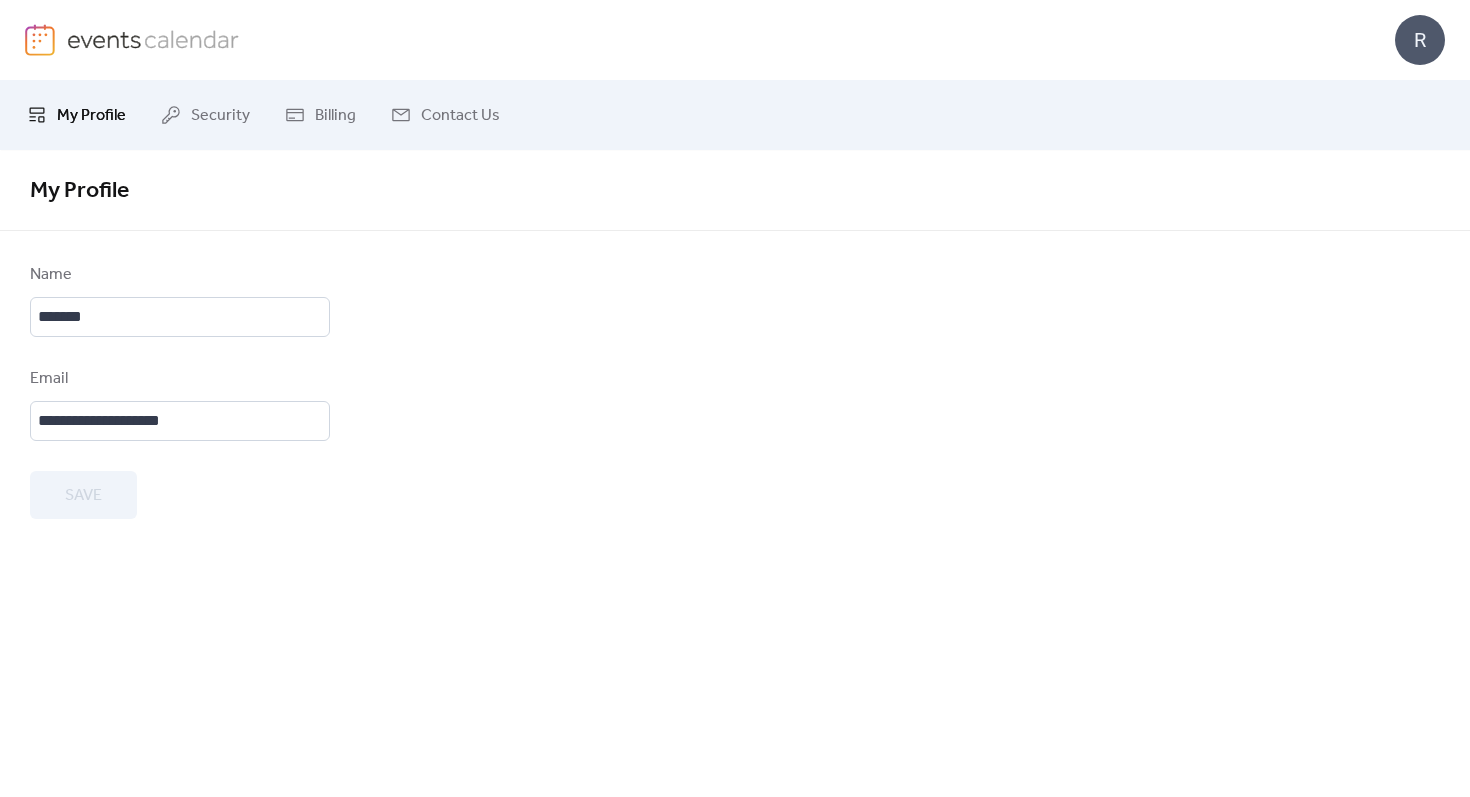 click on "R" at bounding box center [1420, 40] 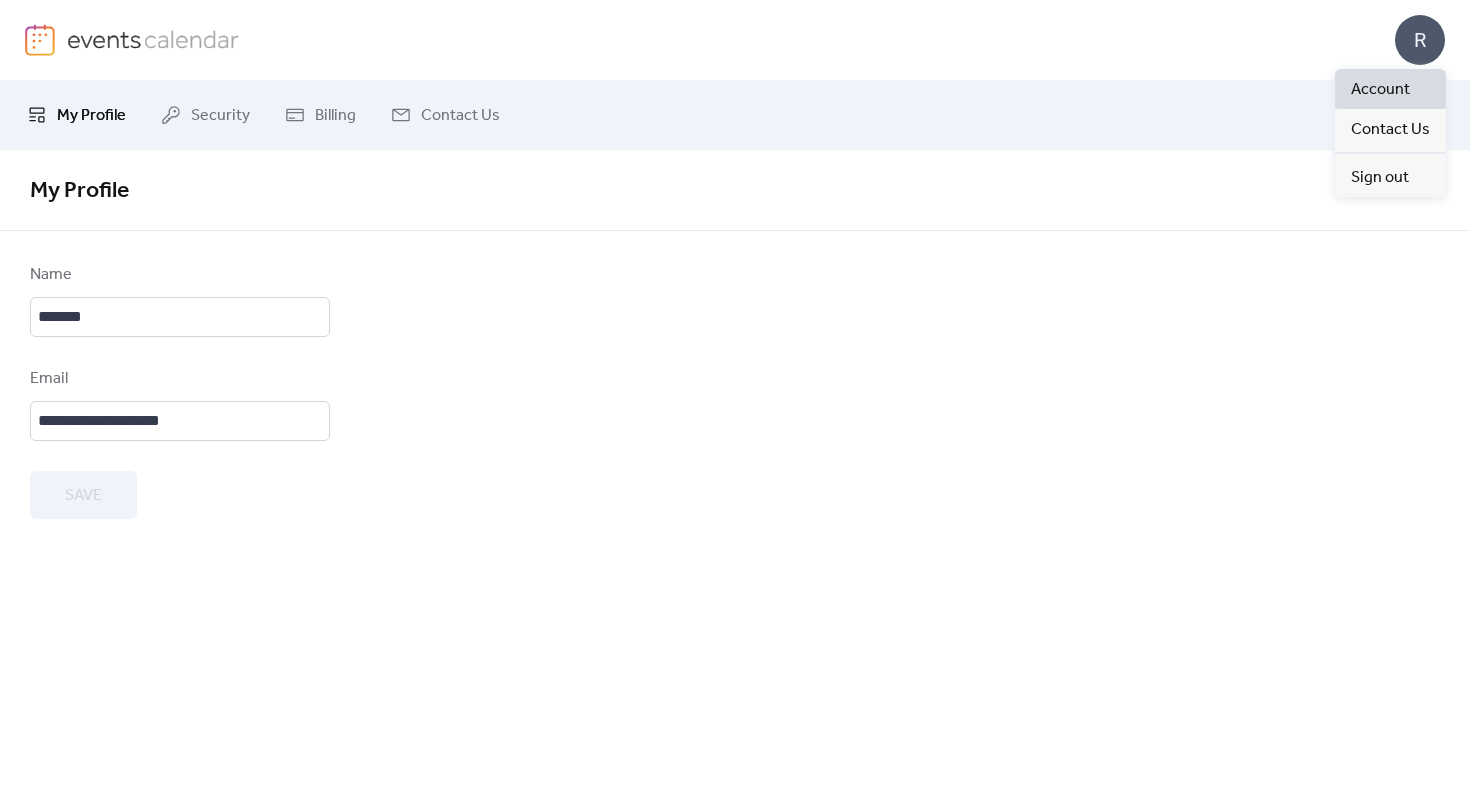 click on "Account" at bounding box center [1380, 90] 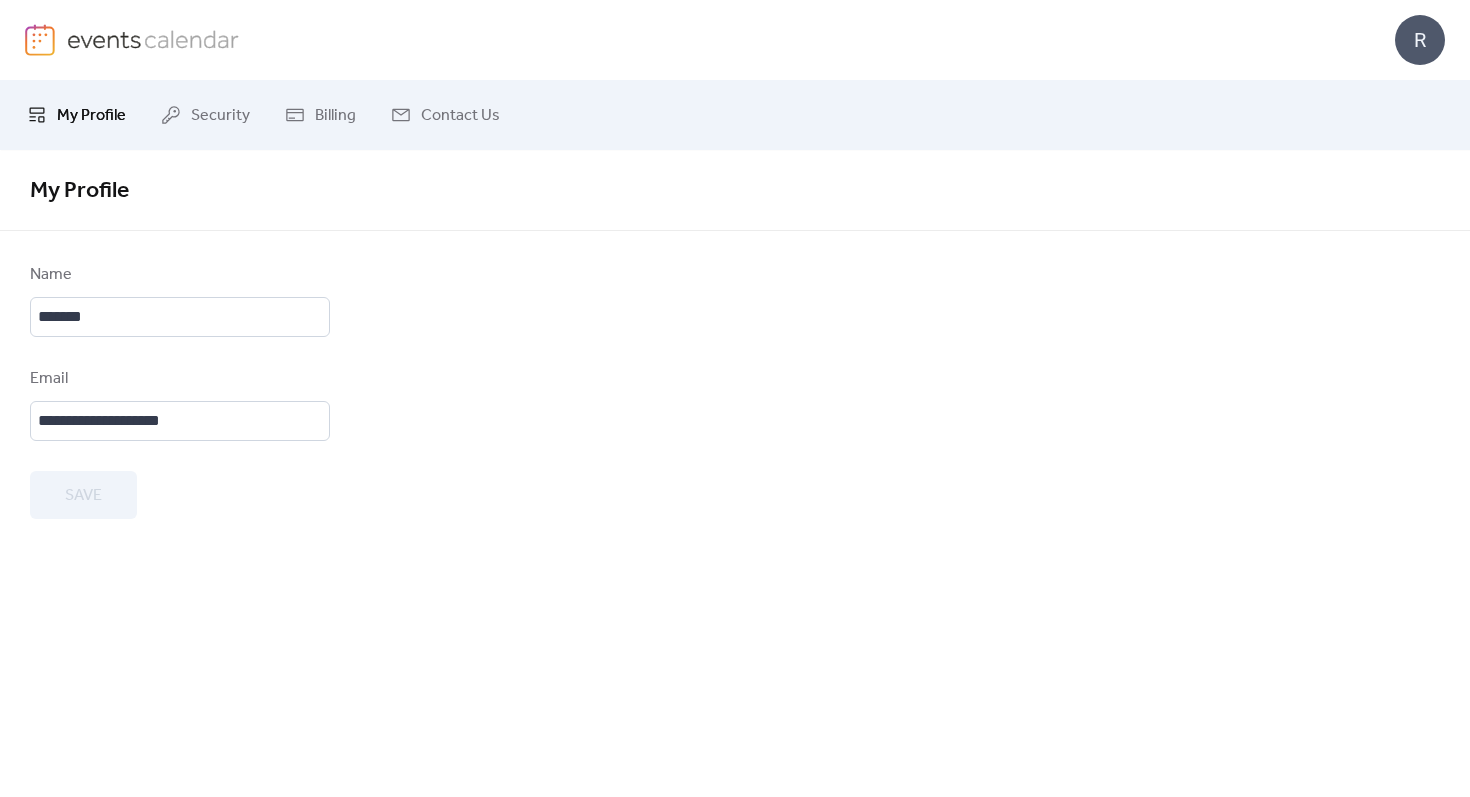 click at bounding box center [153, 39] 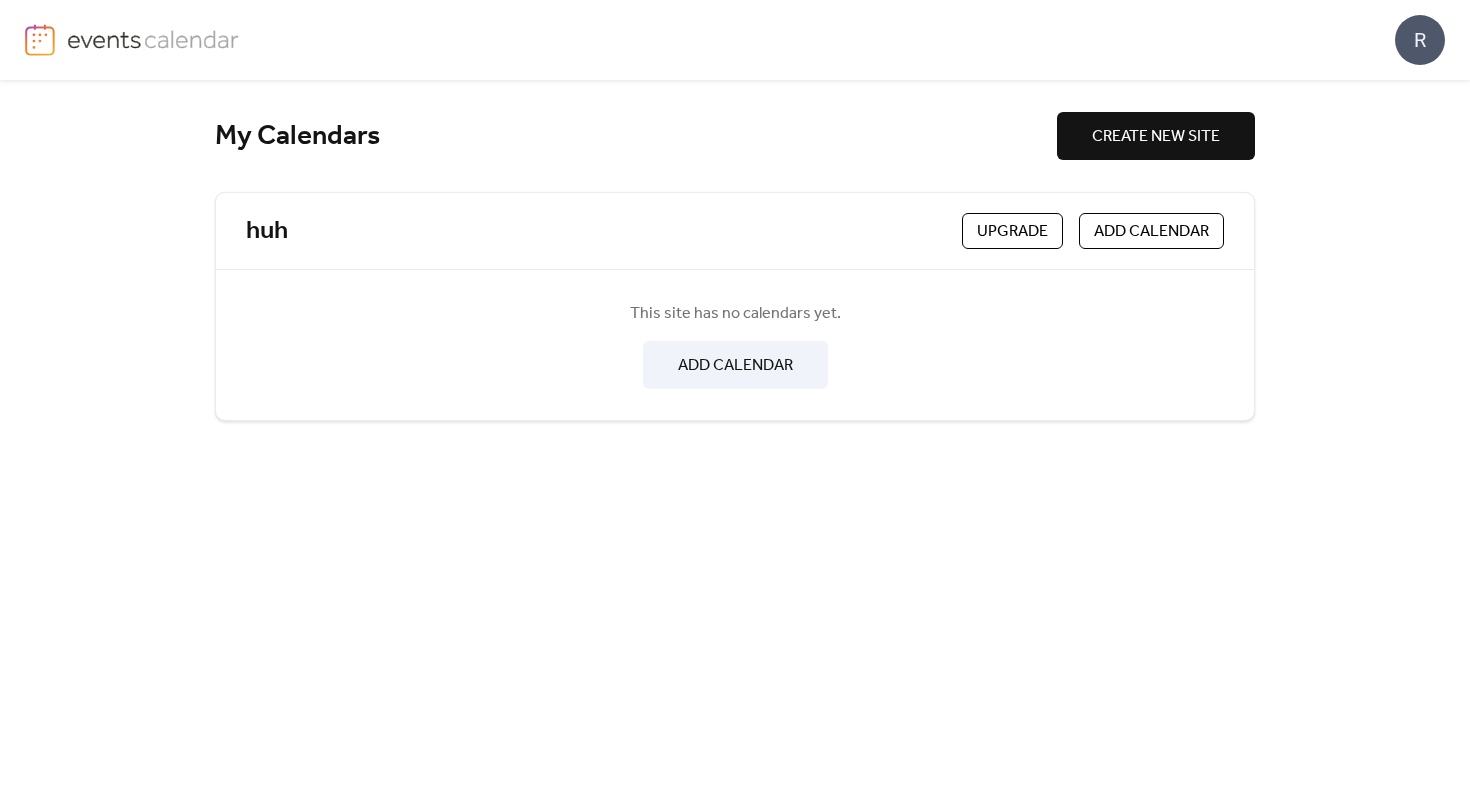 click on "R" at bounding box center (735, 40) 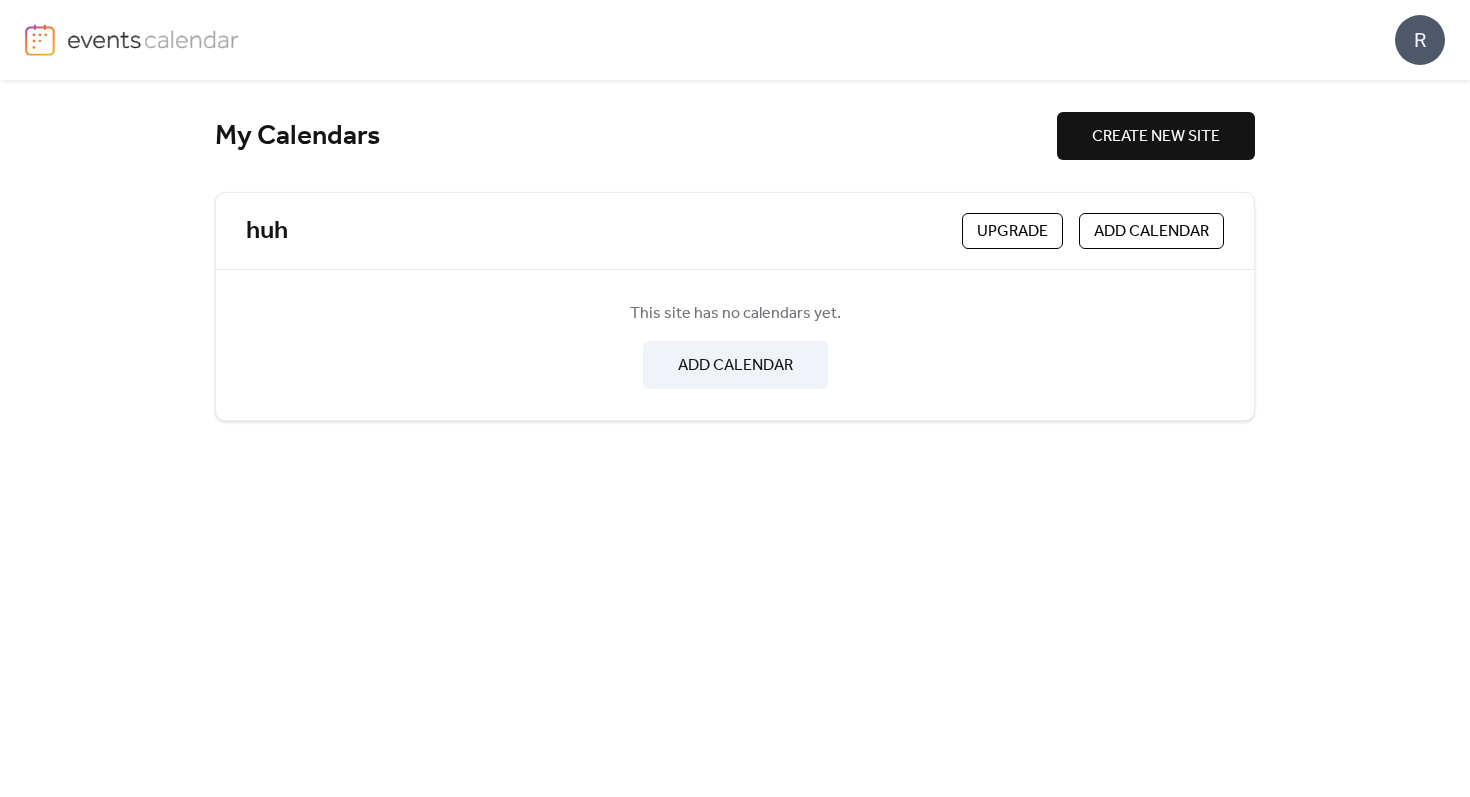 click on "My Calendars" at bounding box center [636, 136] 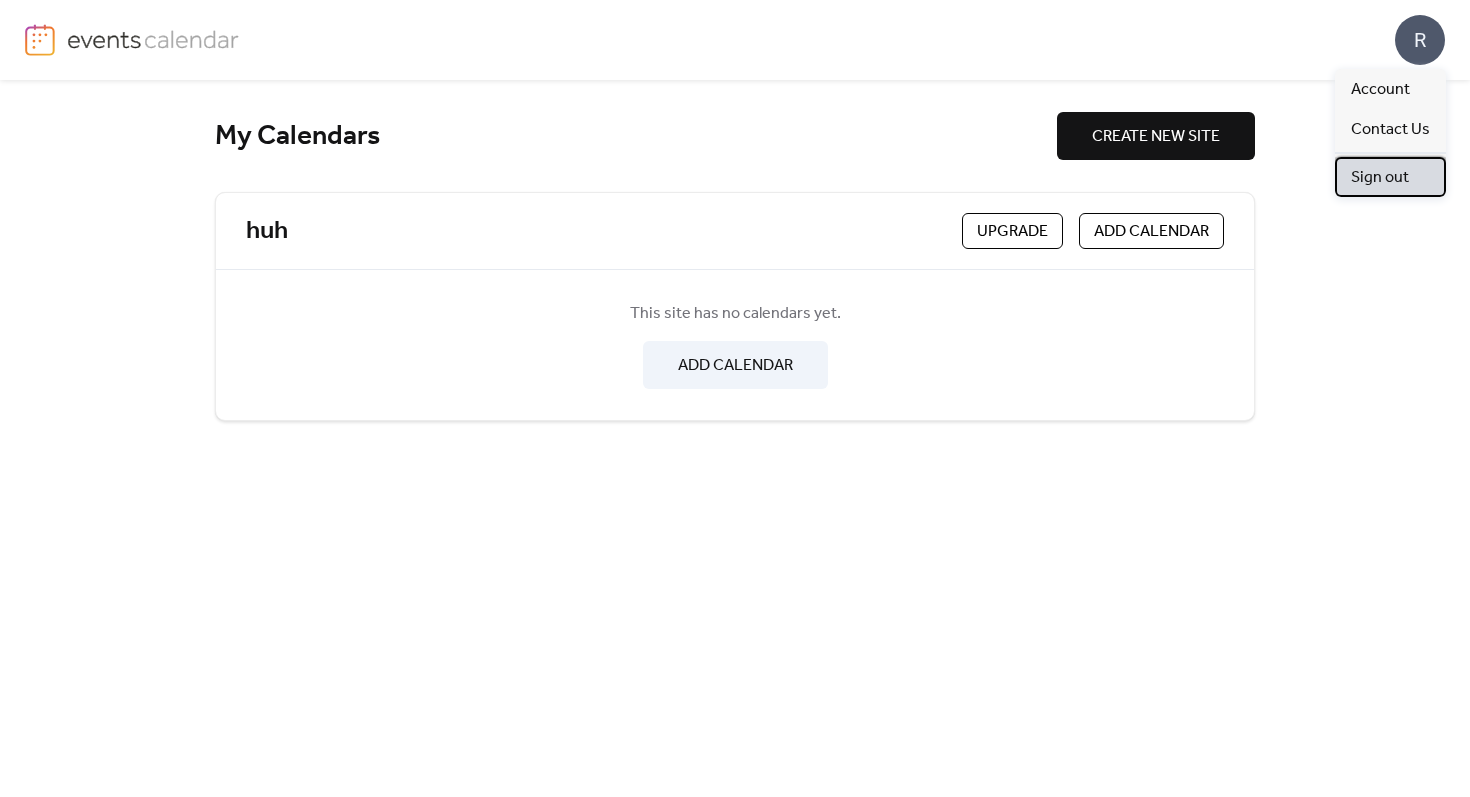 click on "Sign out" at bounding box center [1380, 178] 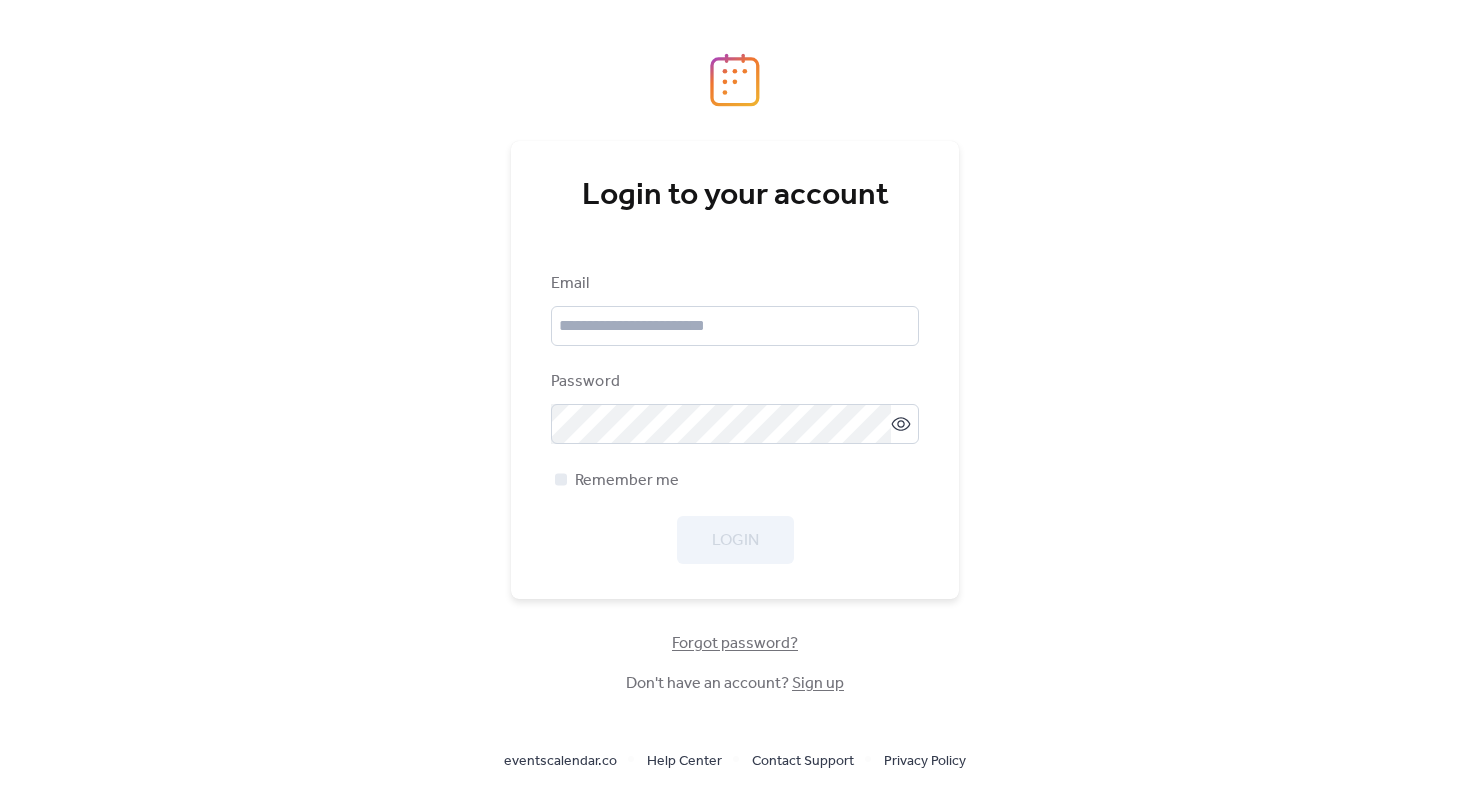 scroll, scrollTop: 0, scrollLeft: 0, axis: both 